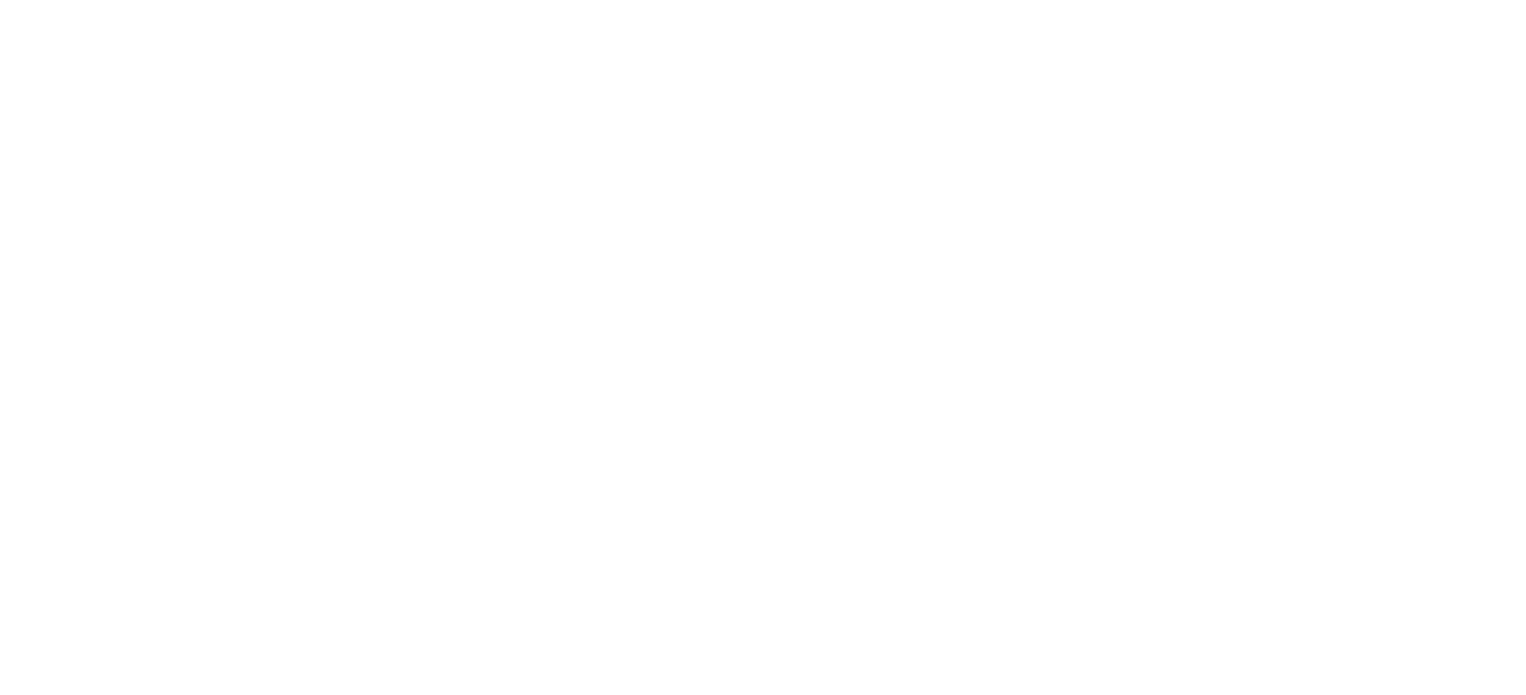 scroll, scrollTop: 0, scrollLeft: 0, axis: both 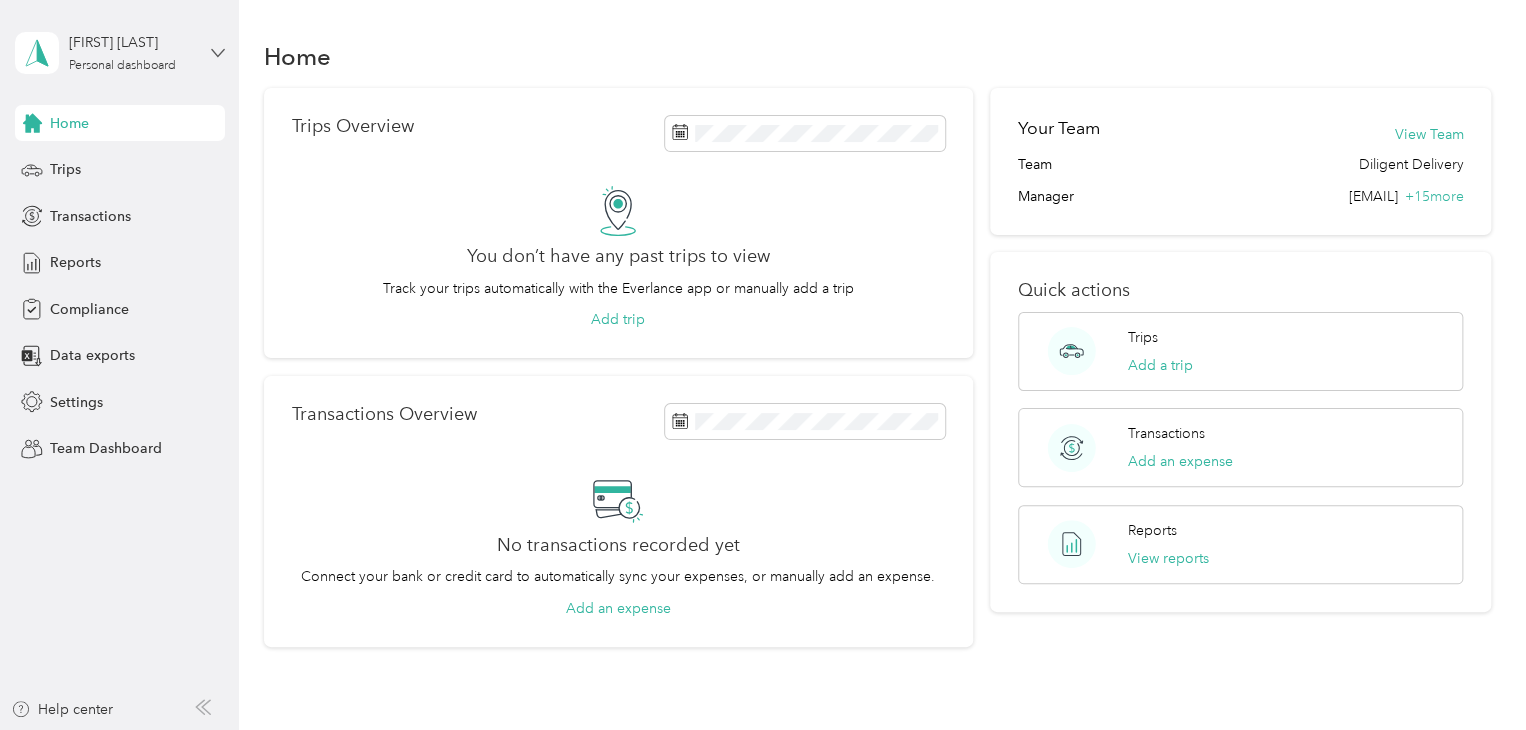 click on "[FIRST] [LAST] Personal dashboard Home Trips Transactions Reports Compliance Data exports Settings Team Dashboard   Help center" at bounding box center (119, 365) 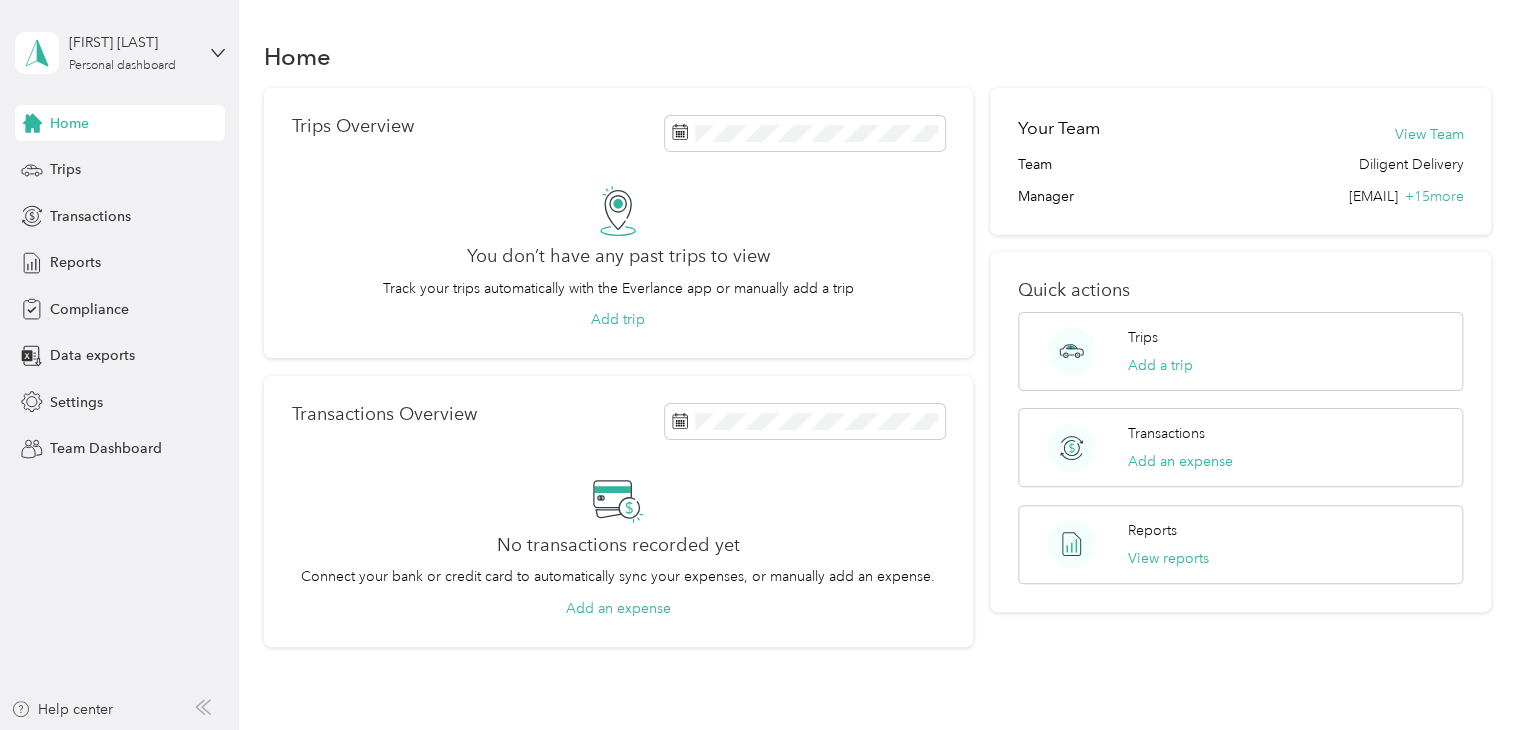 drag, startPoint x: 213, startPoint y: 53, endPoint x: 201, endPoint y: 69, distance: 20 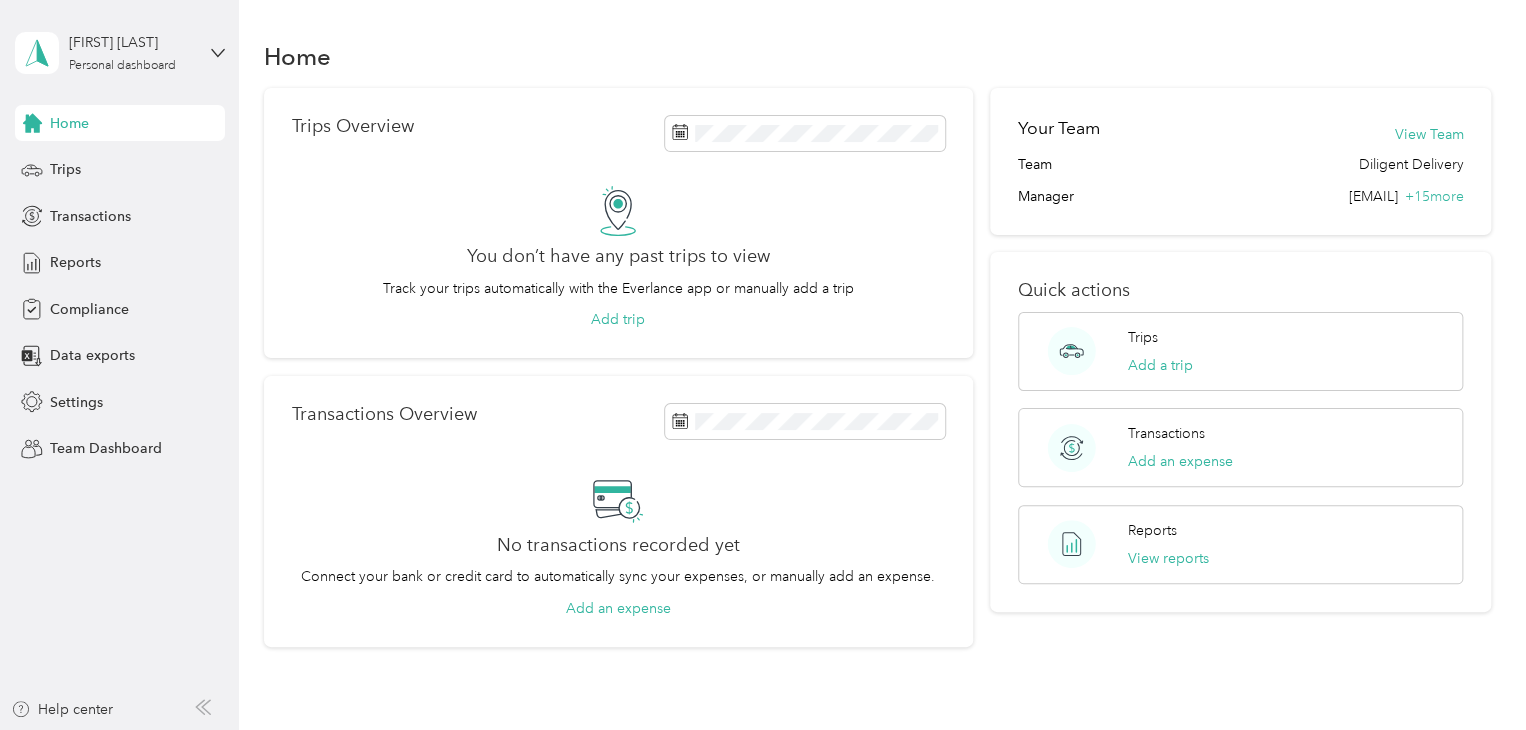 click on "Team dashboard" at bounding box center (167, 164) 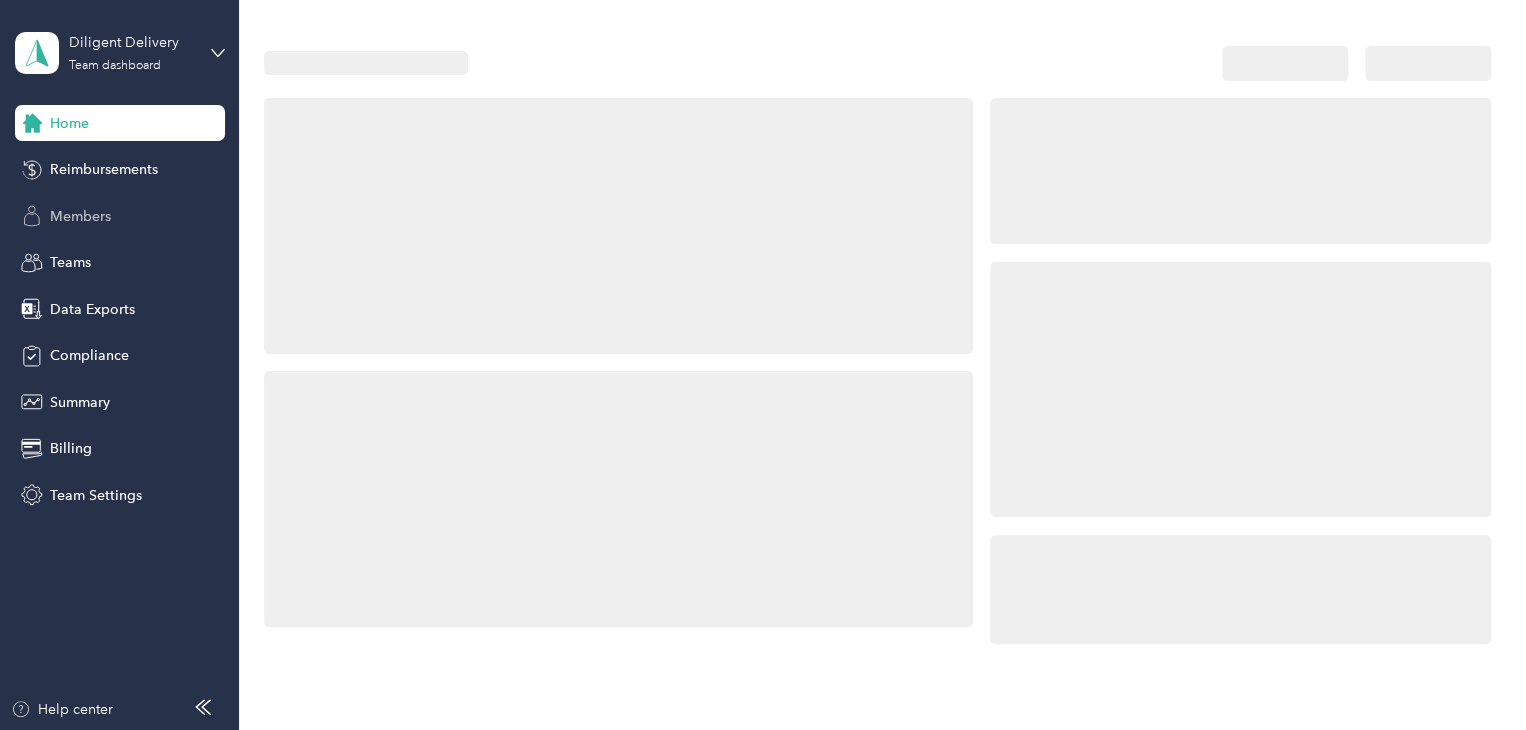 click on "Members" at bounding box center (80, 216) 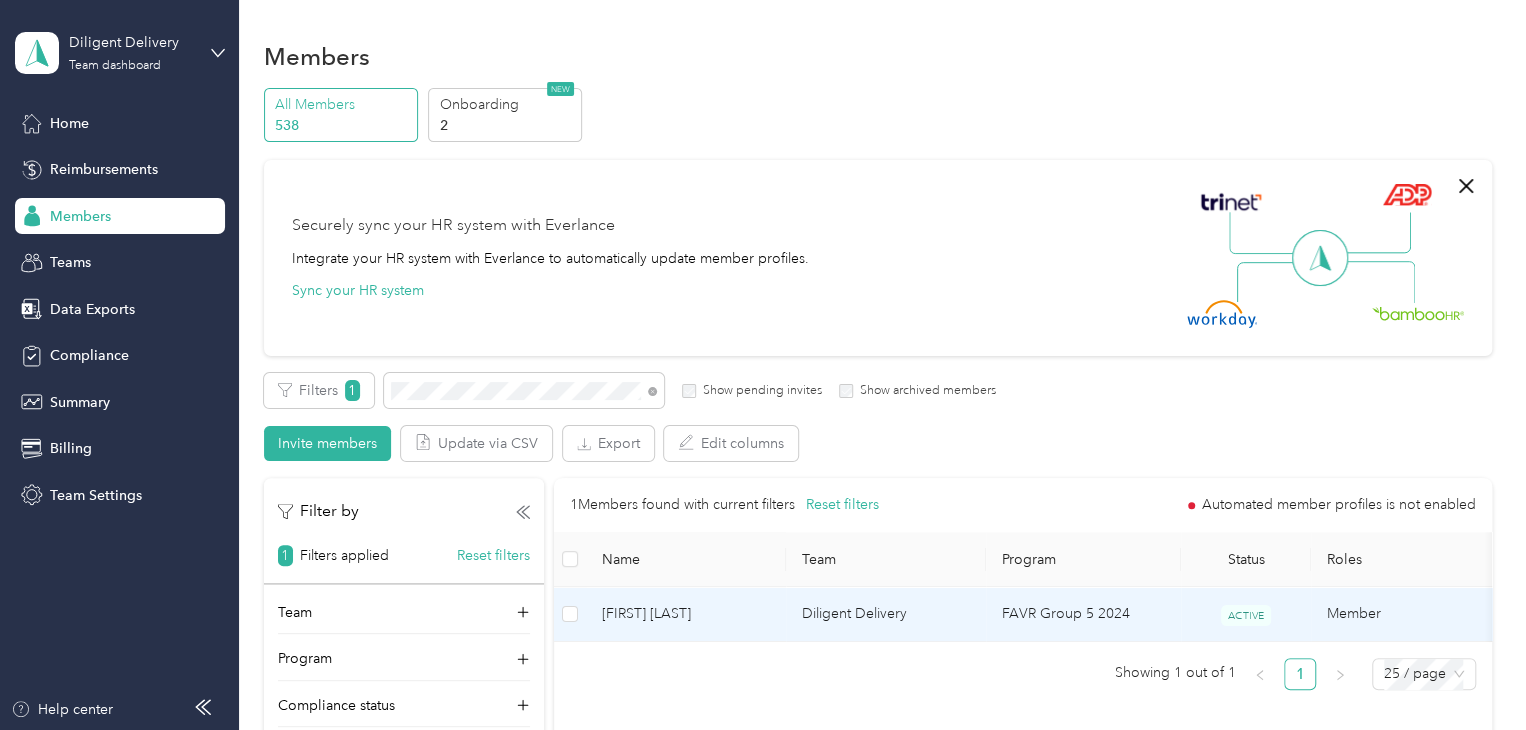 click on "[FIRST] [LAST]" at bounding box center [686, 614] 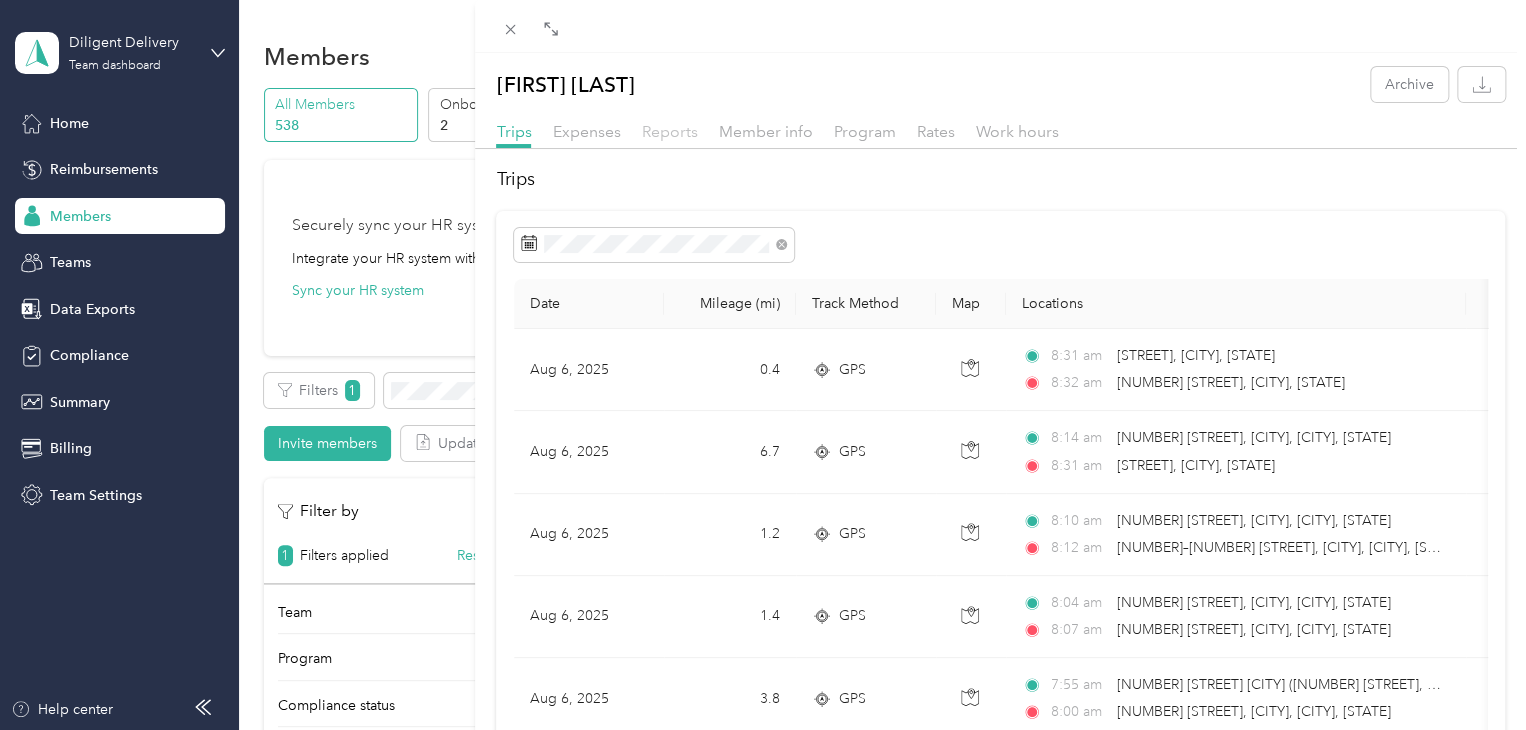 click on "Reports" at bounding box center (669, 131) 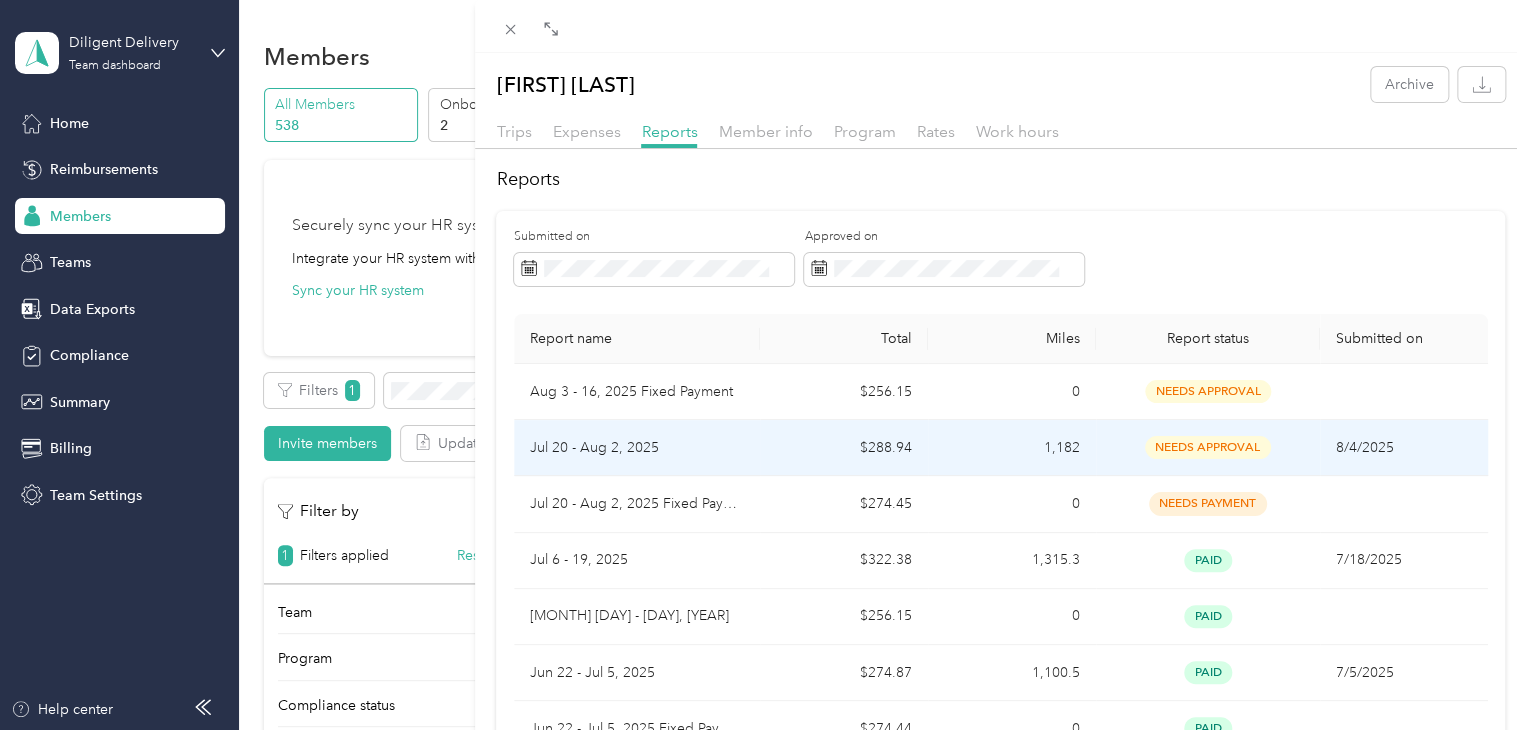 click on "Jul 20 - Aug 2, 2025" at bounding box center [637, 448] 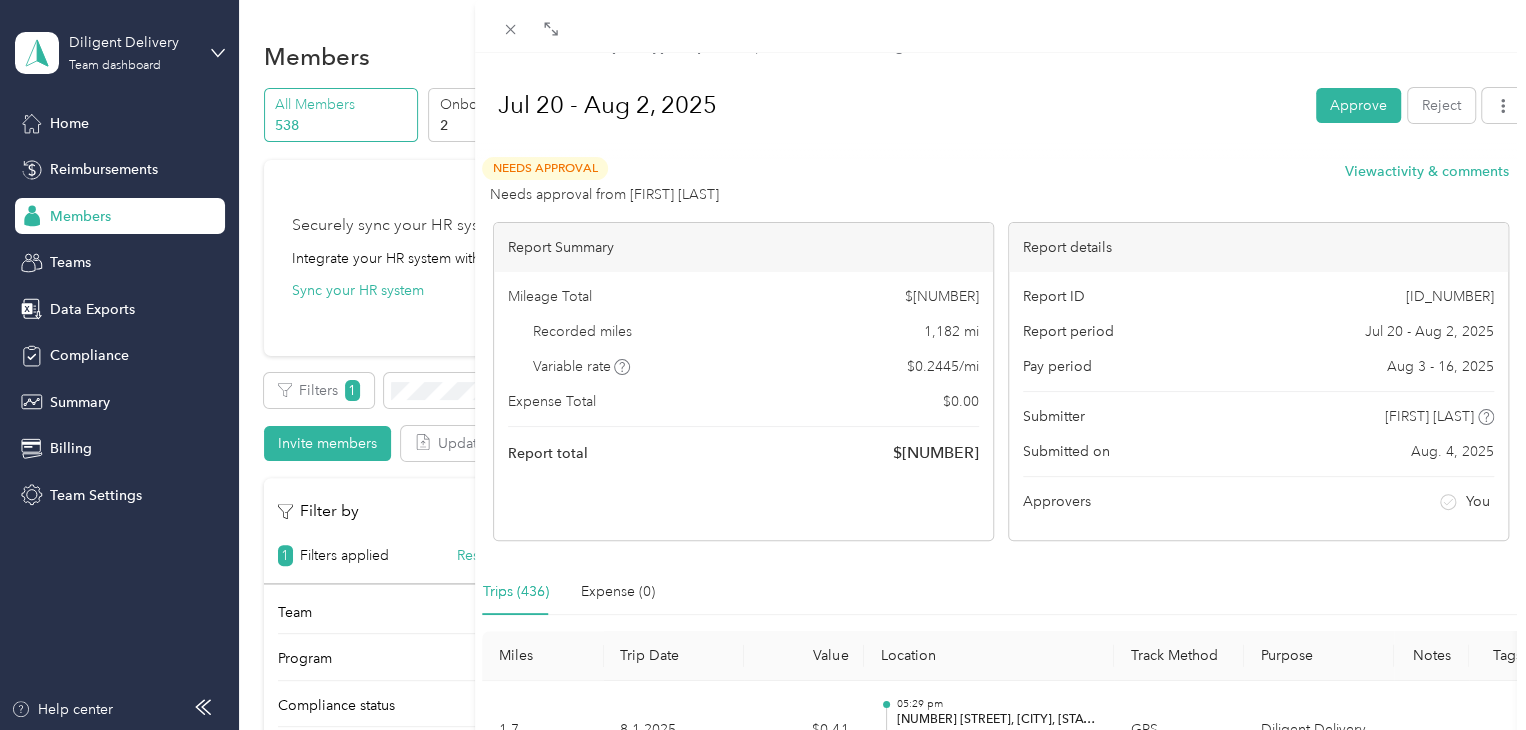 scroll, scrollTop: 0, scrollLeft: 0, axis: both 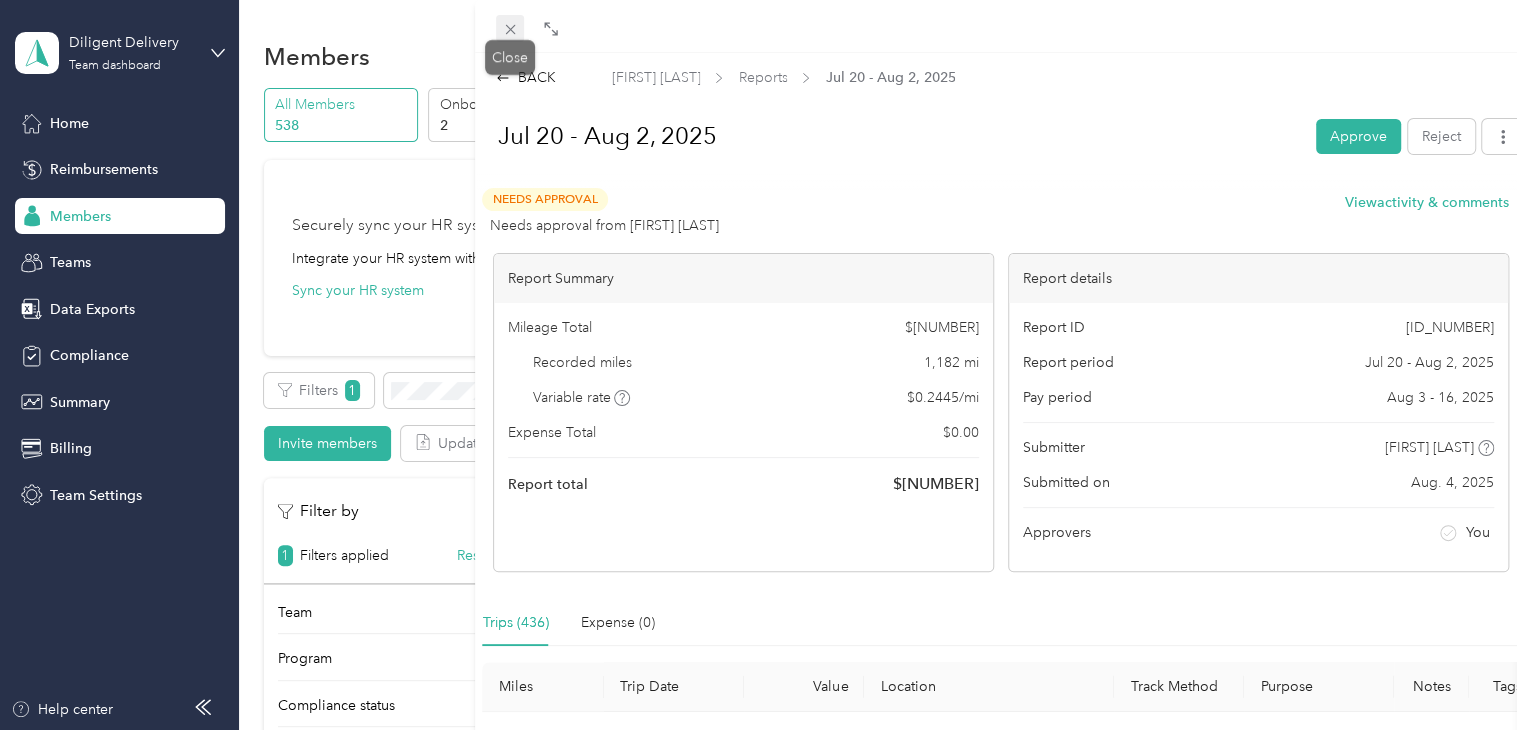 click 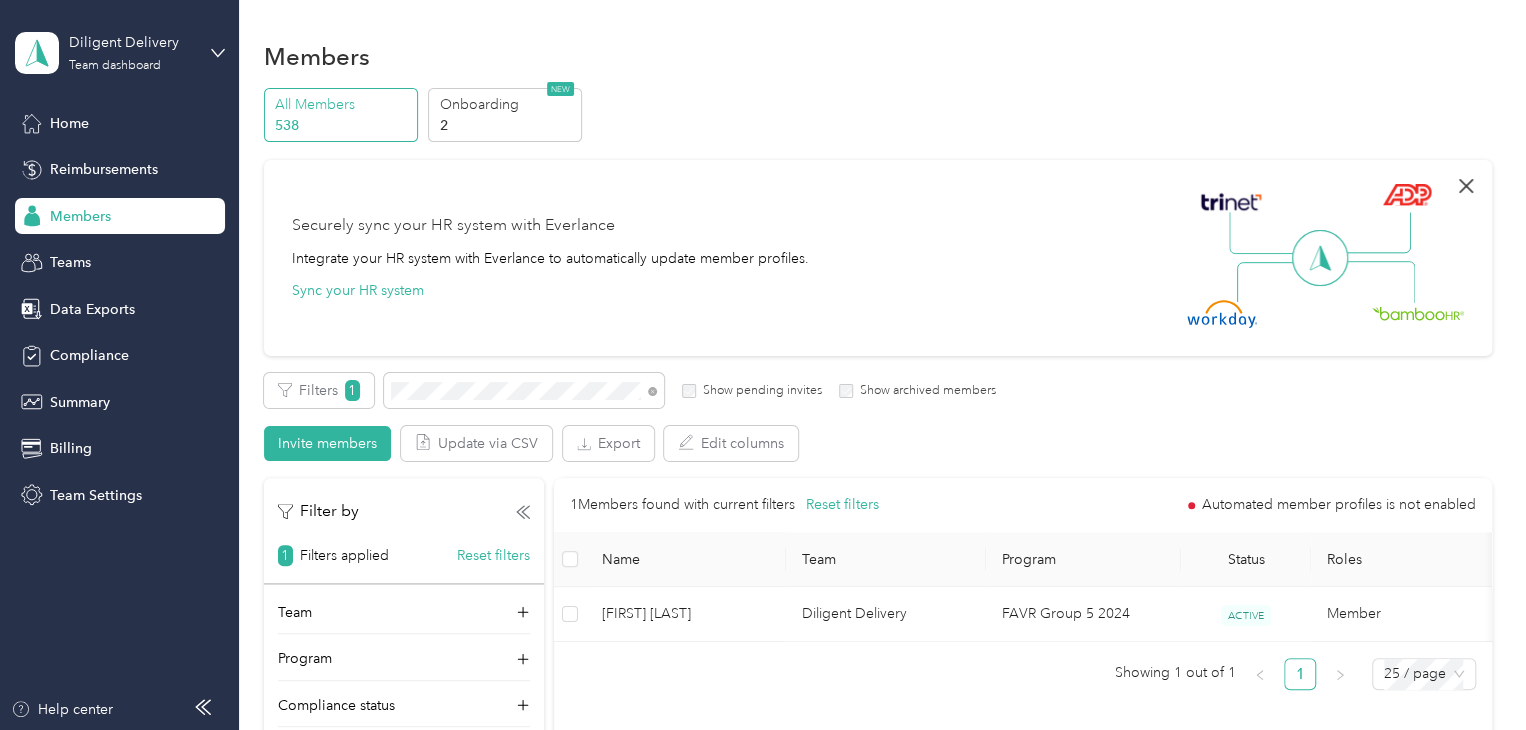 click 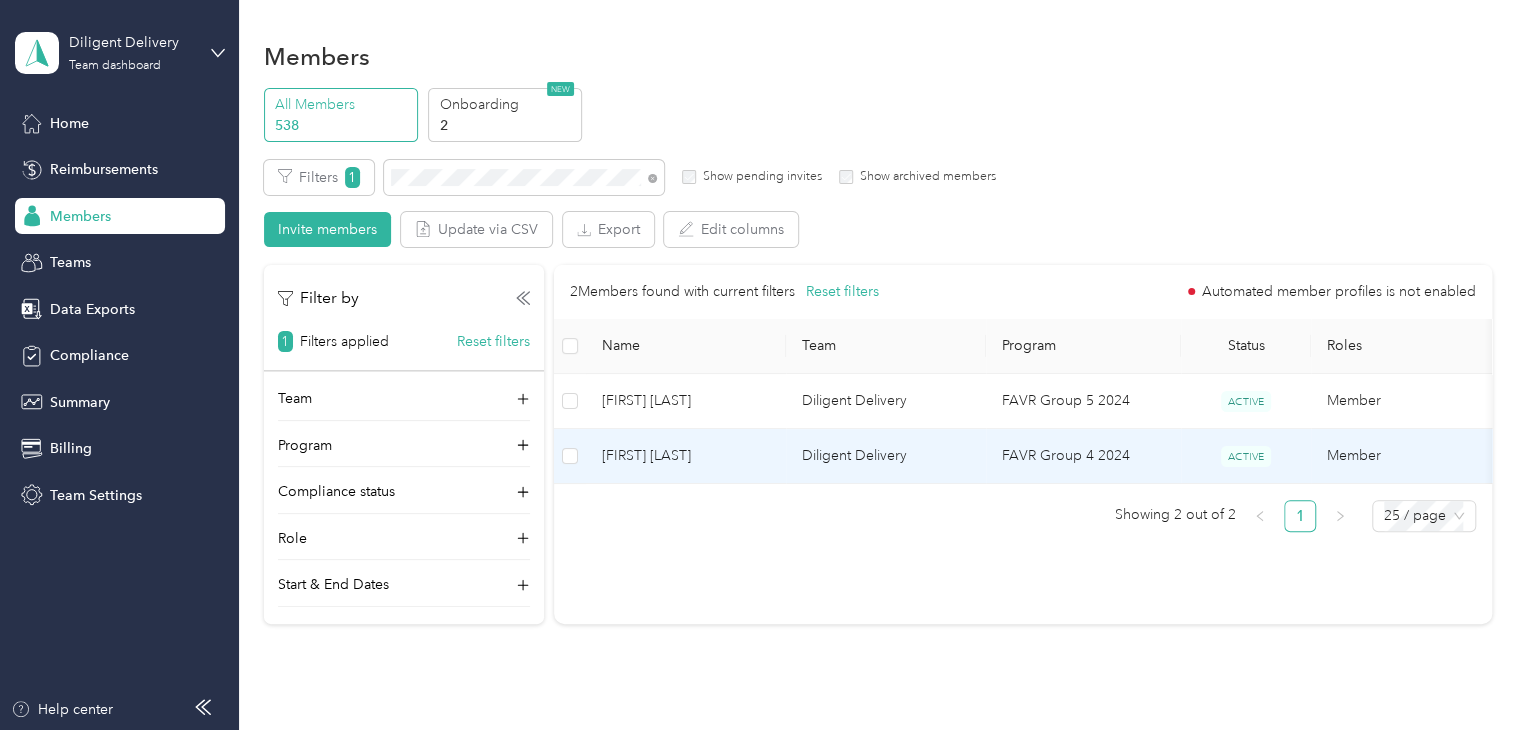 click on "FAVR Group 4 2024" at bounding box center (1083, 456) 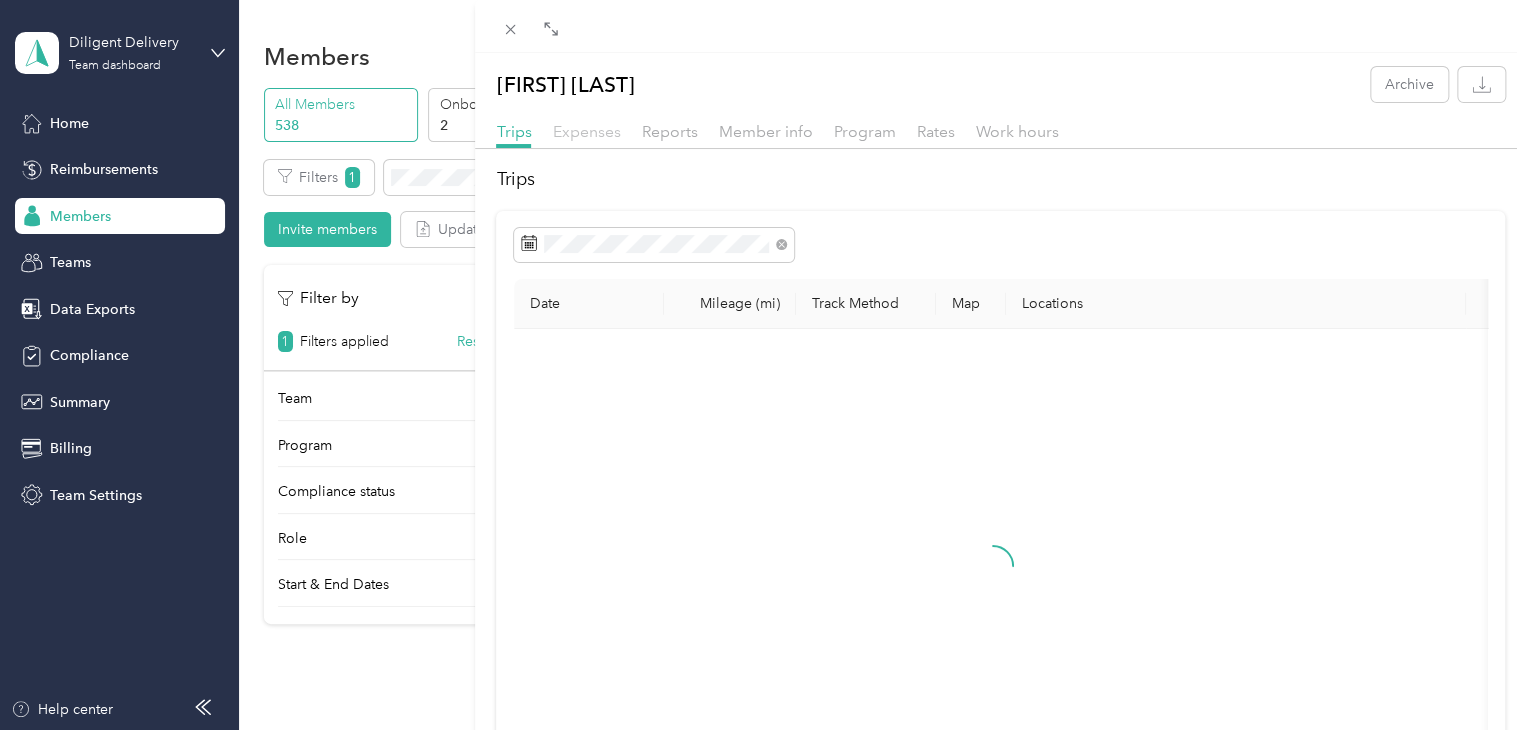 click on "Expenses" at bounding box center (586, 131) 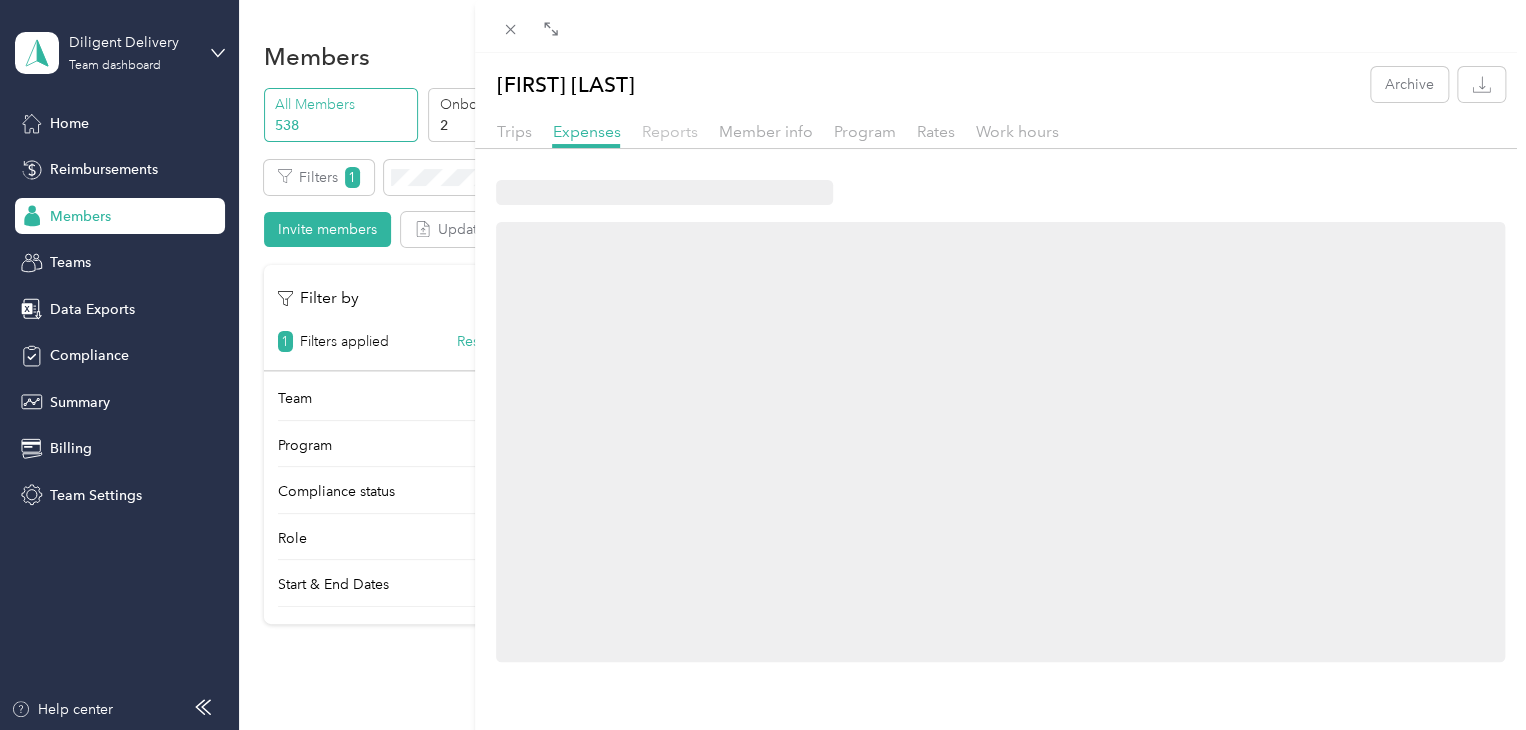 click on "Reports" at bounding box center (669, 131) 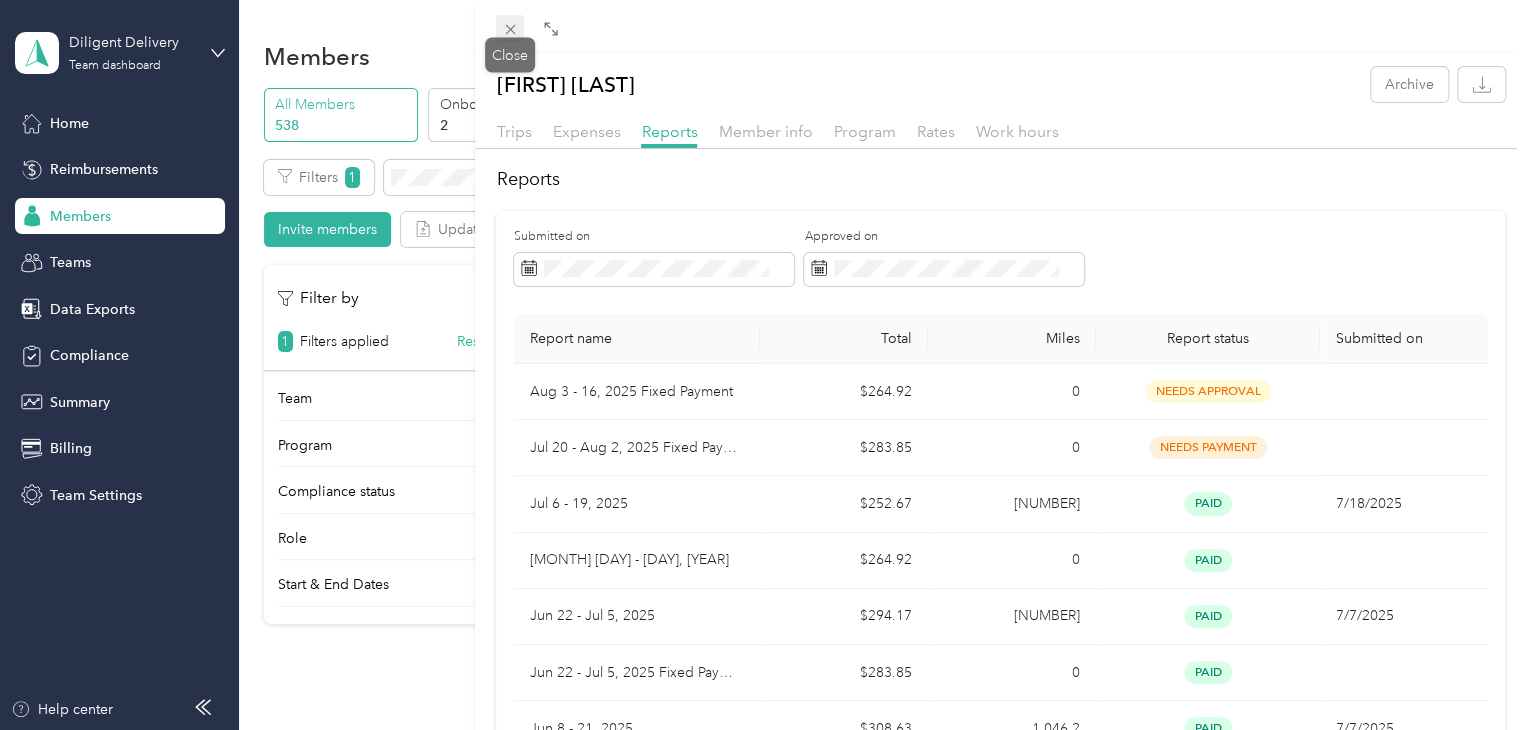 click 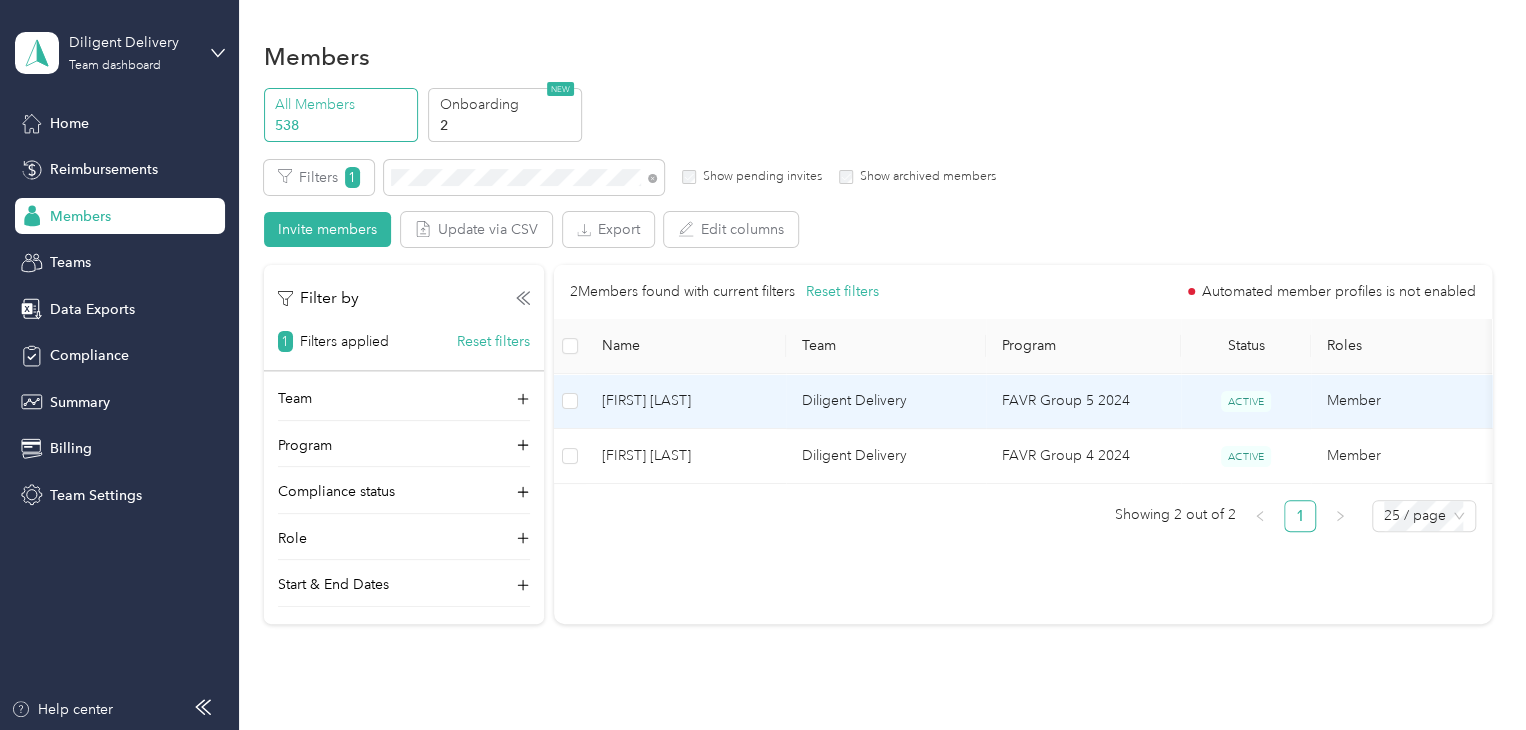 click on "[FIRST] [LAST]" at bounding box center (686, 401) 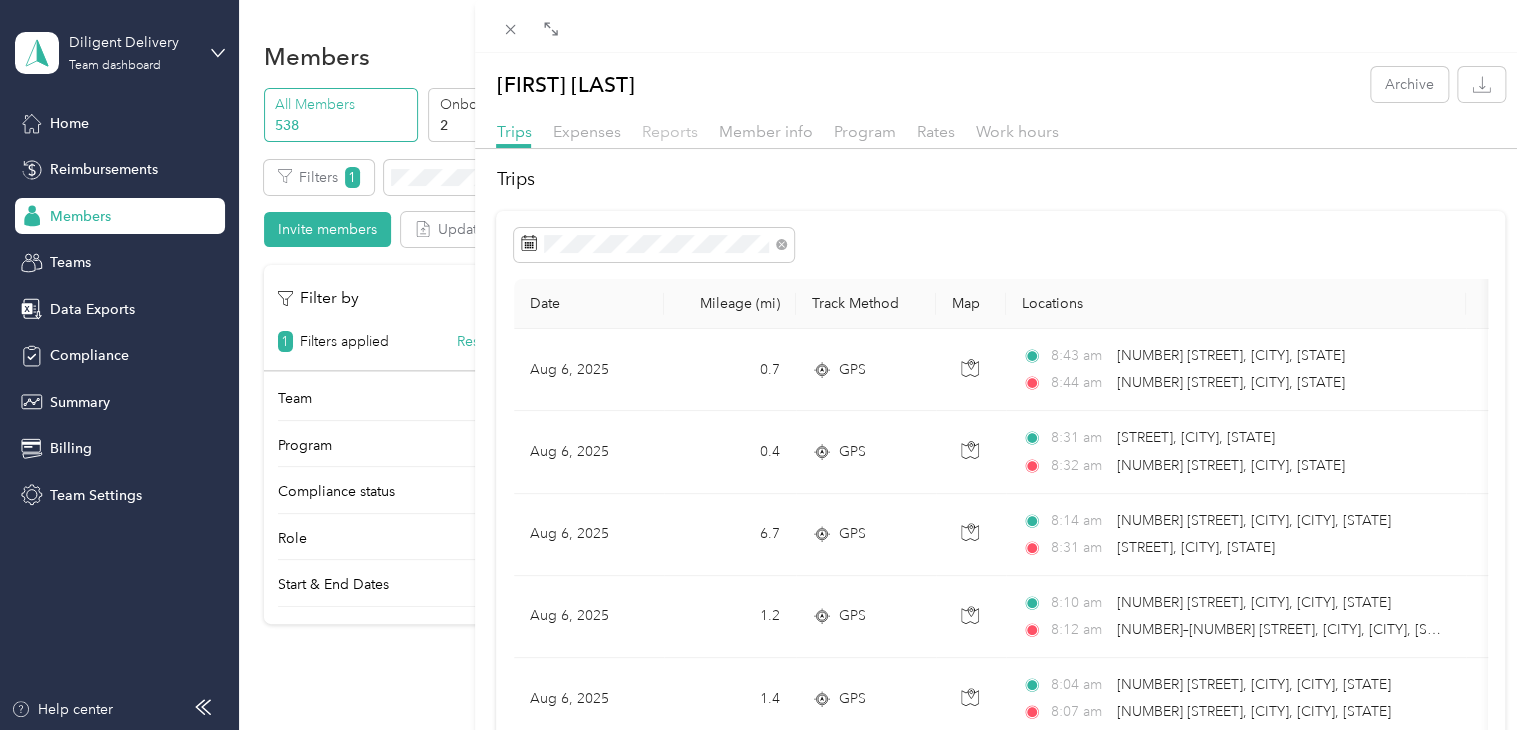 click on "Reports" at bounding box center [669, 131] 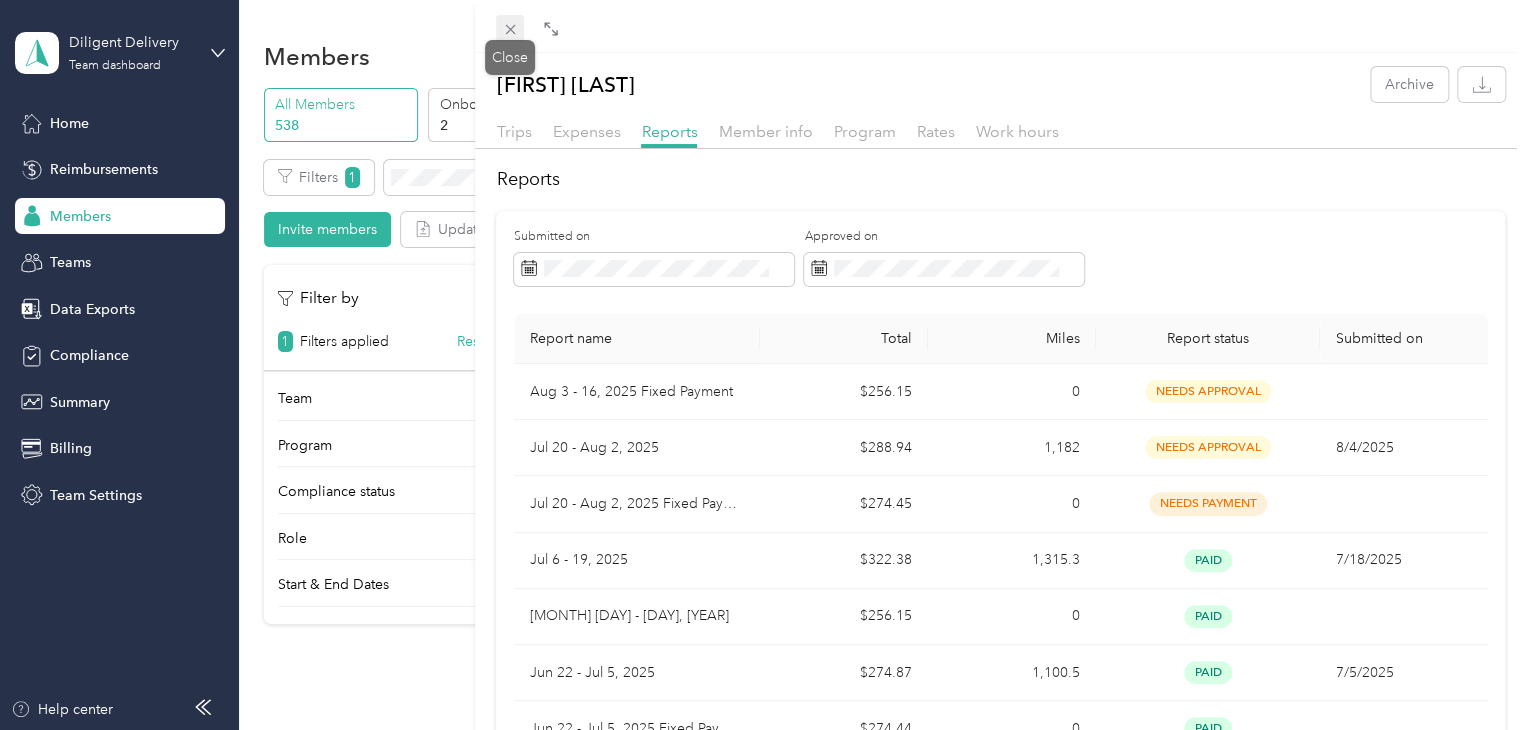 click 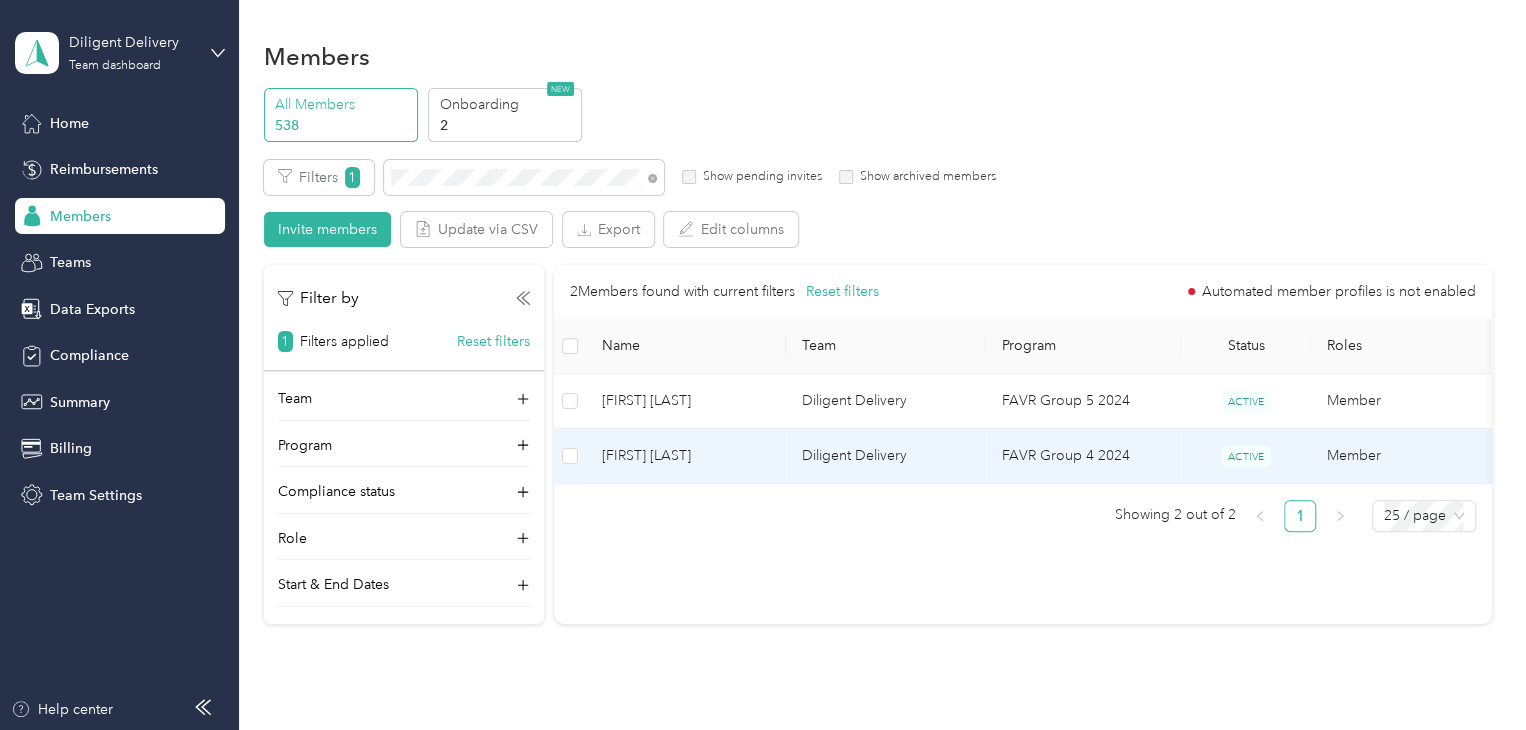 click on "[FIRST] [LAST]" at bounding box center (686, 456) 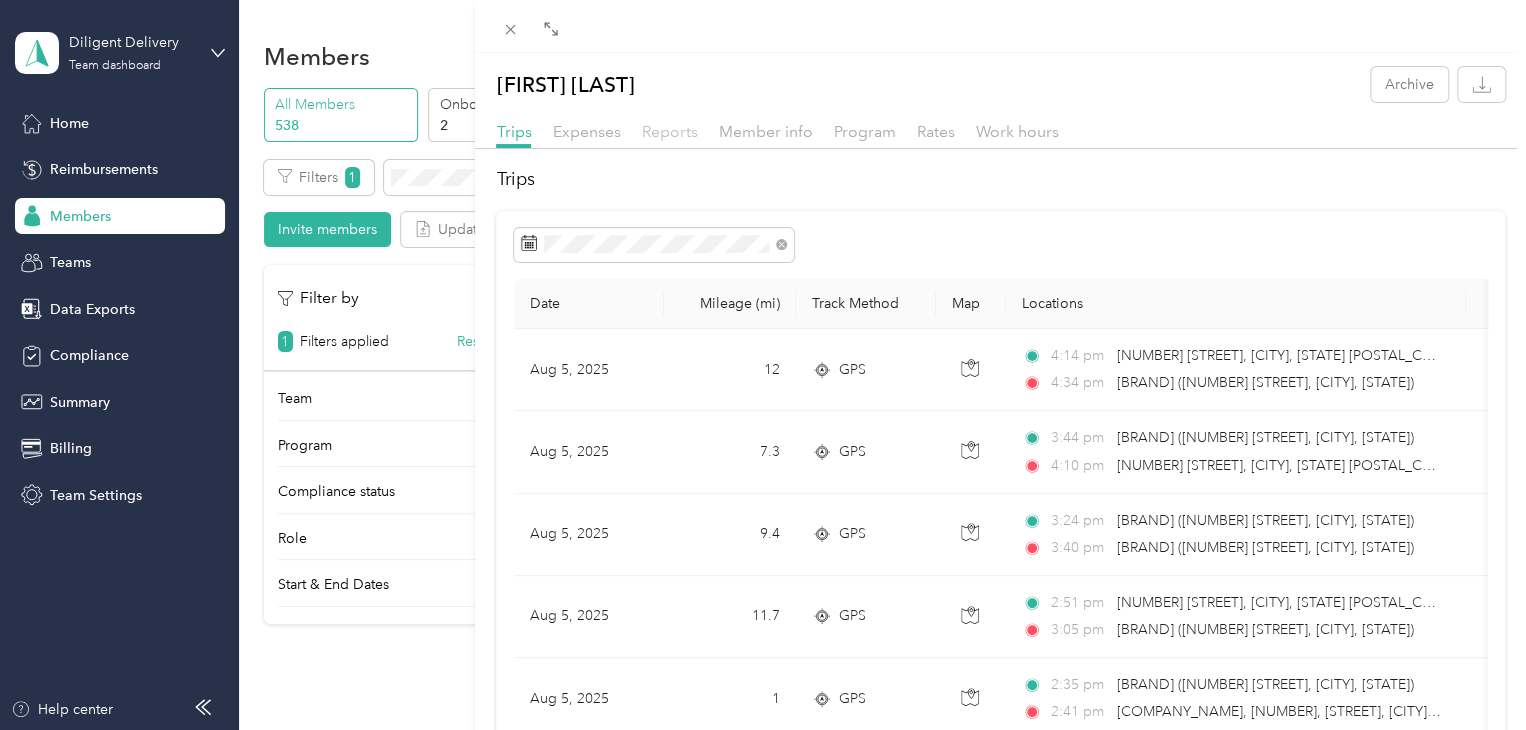 click on "Reports" at bounding box center (669, 131) 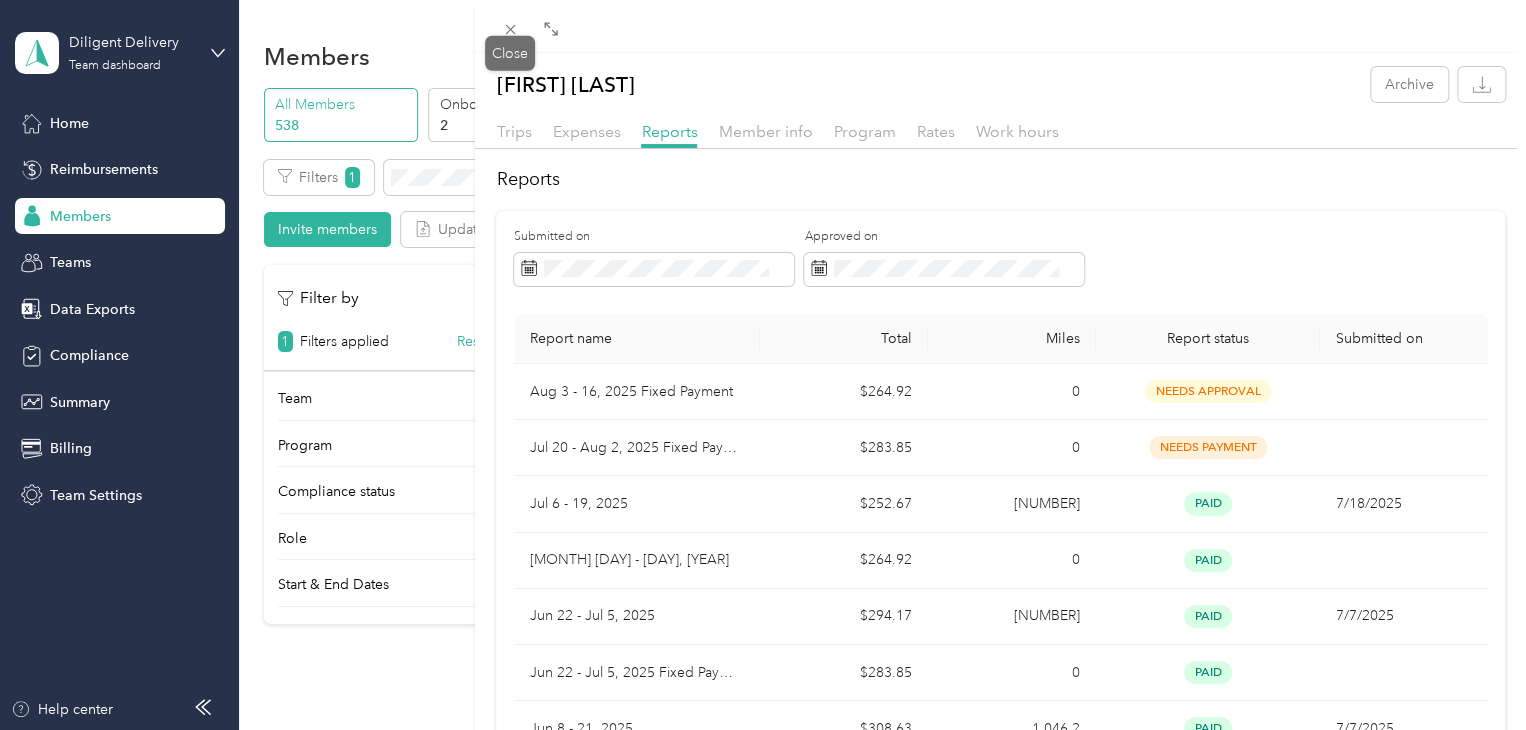click 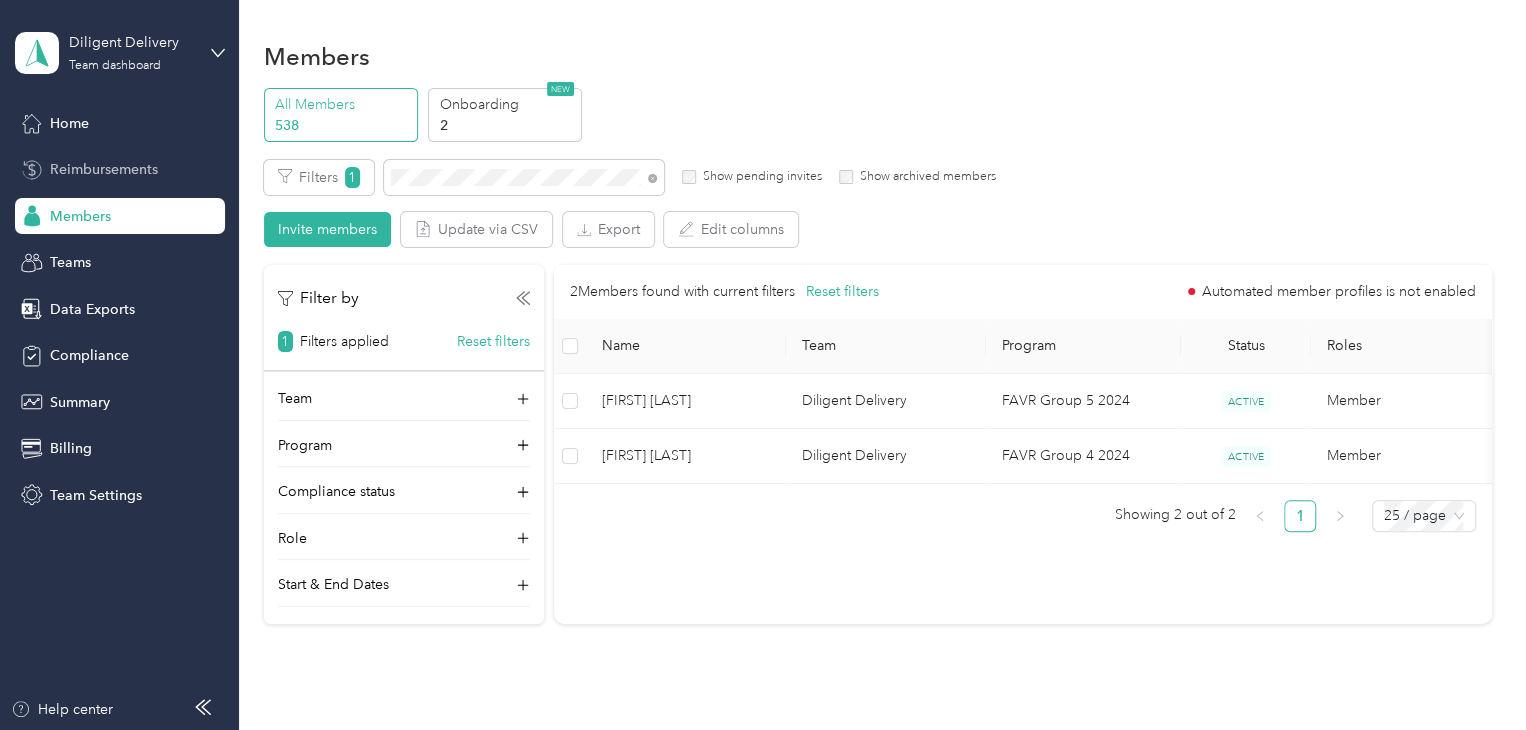click on "Reimbursements" at bounding box center (104, 169) 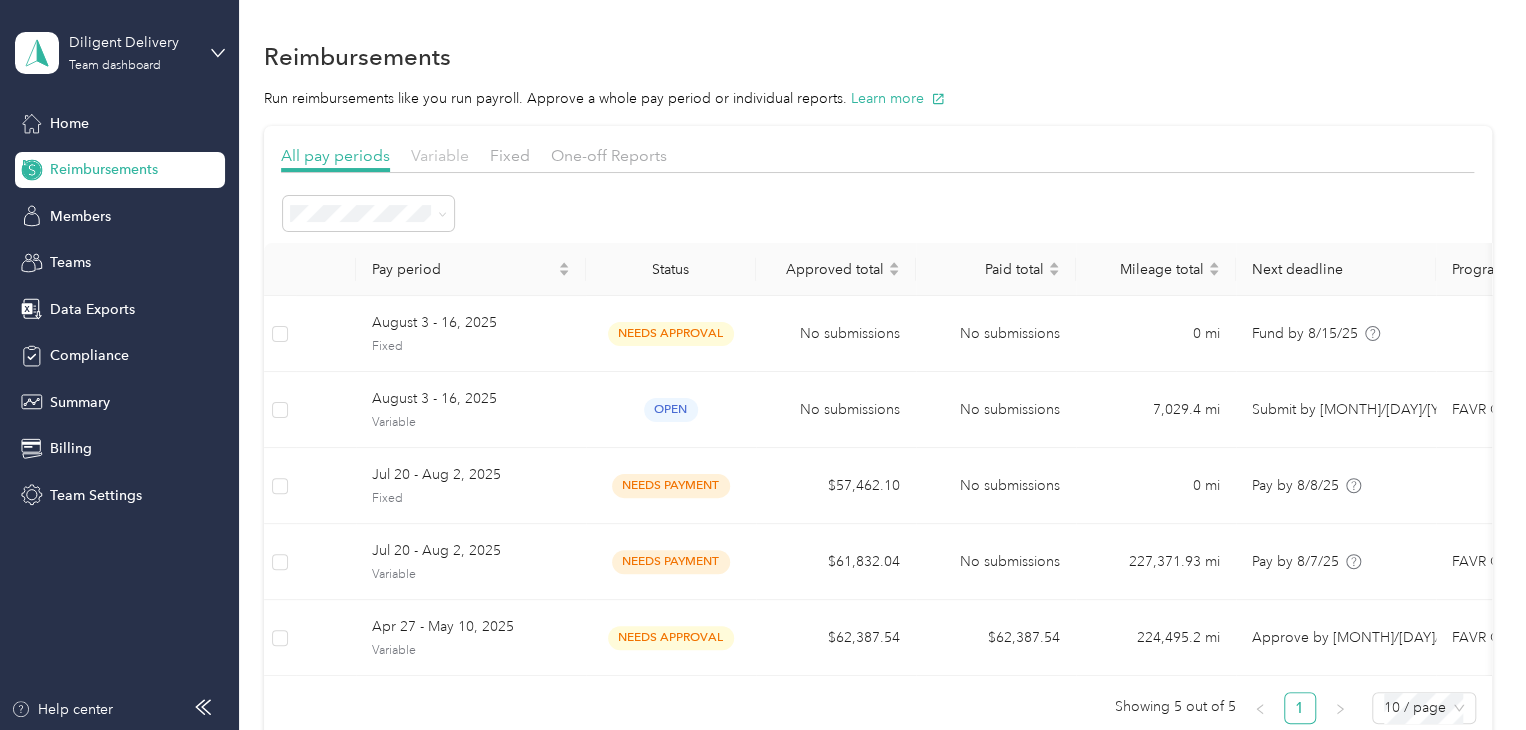 click on "Variable" at bounding box center [440, 155] 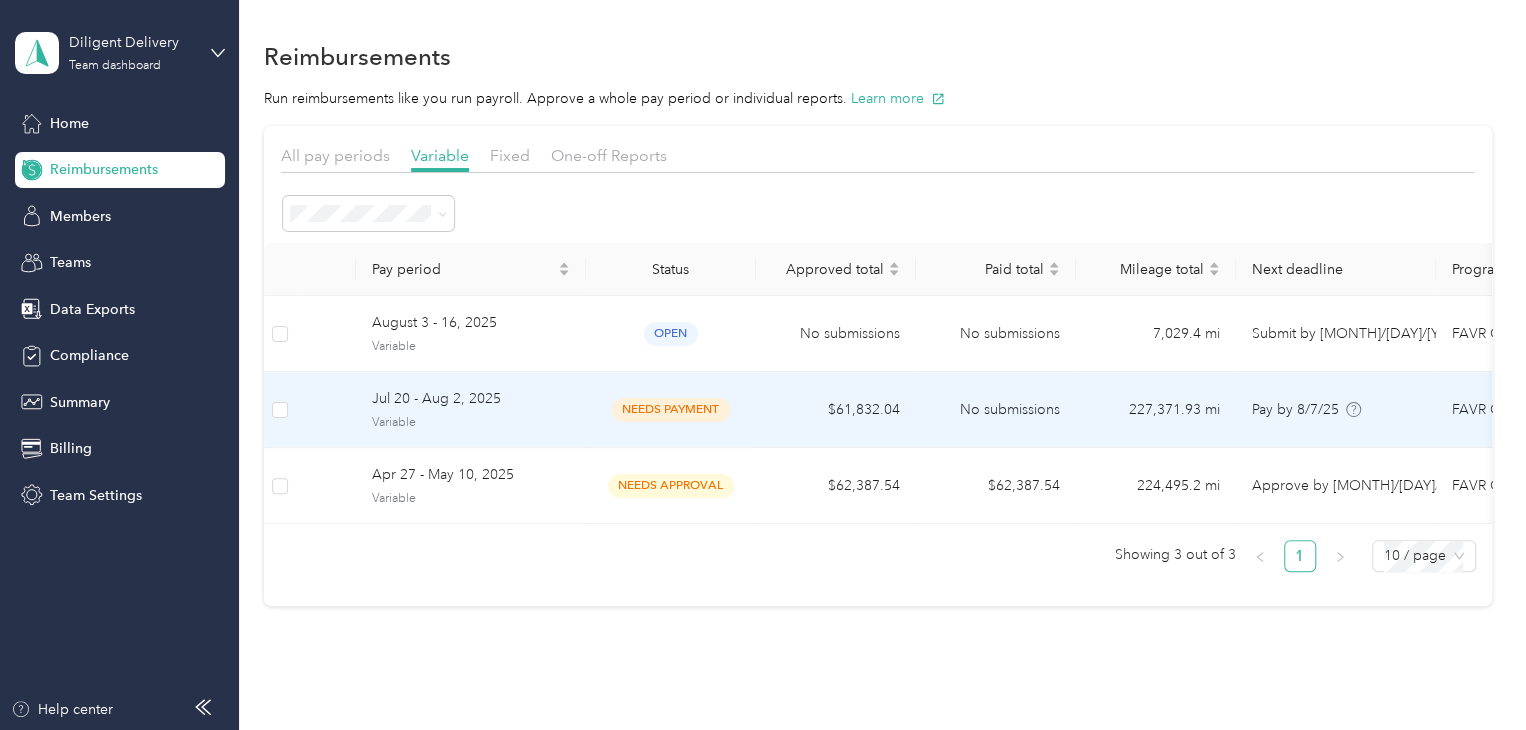 click on "Jul 20 - Aug 2, 2025 Variable" at bounding box center [471, 409] 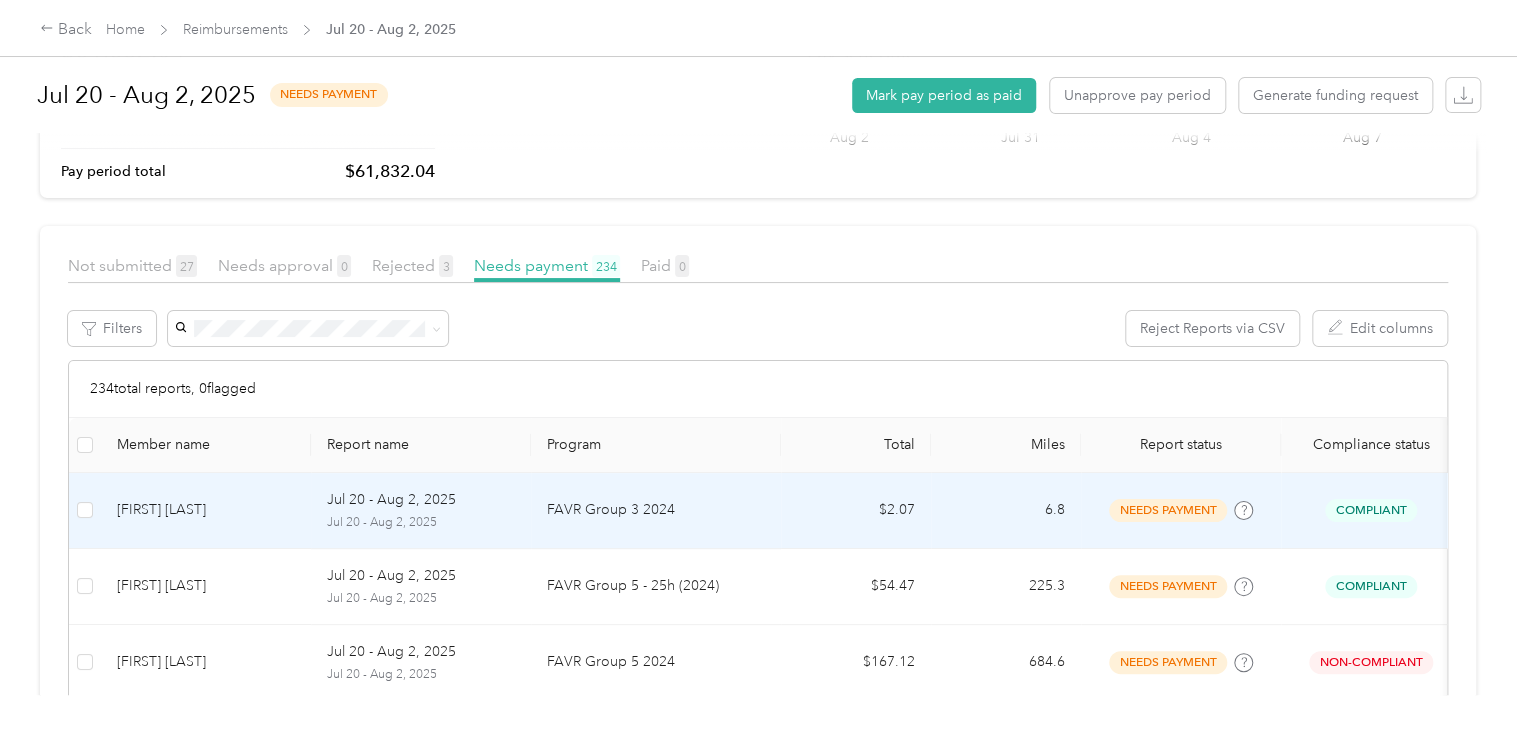 scroll, scrollTop: 100, scrollLeft: 0, axis: vertical 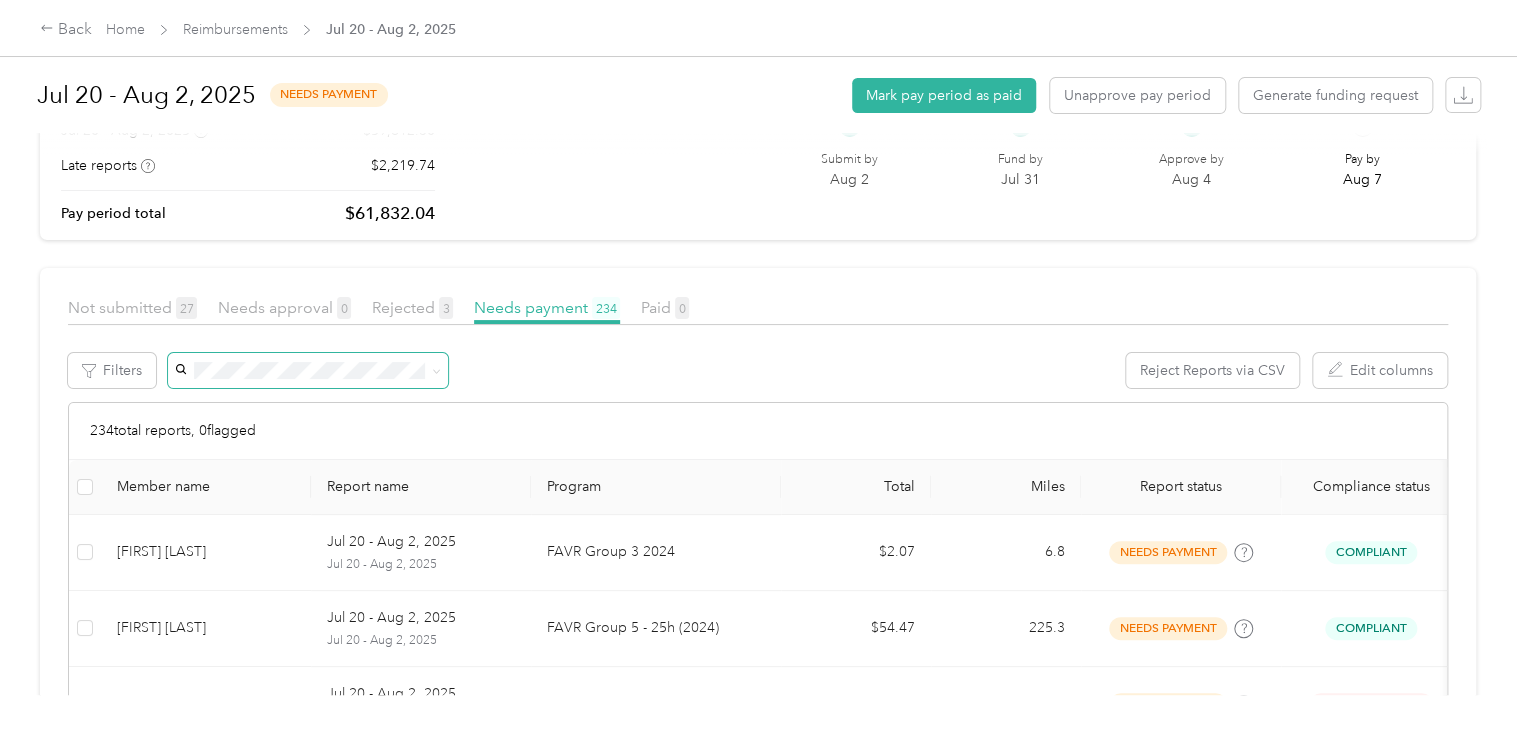 click at bounding box center [308, 370] 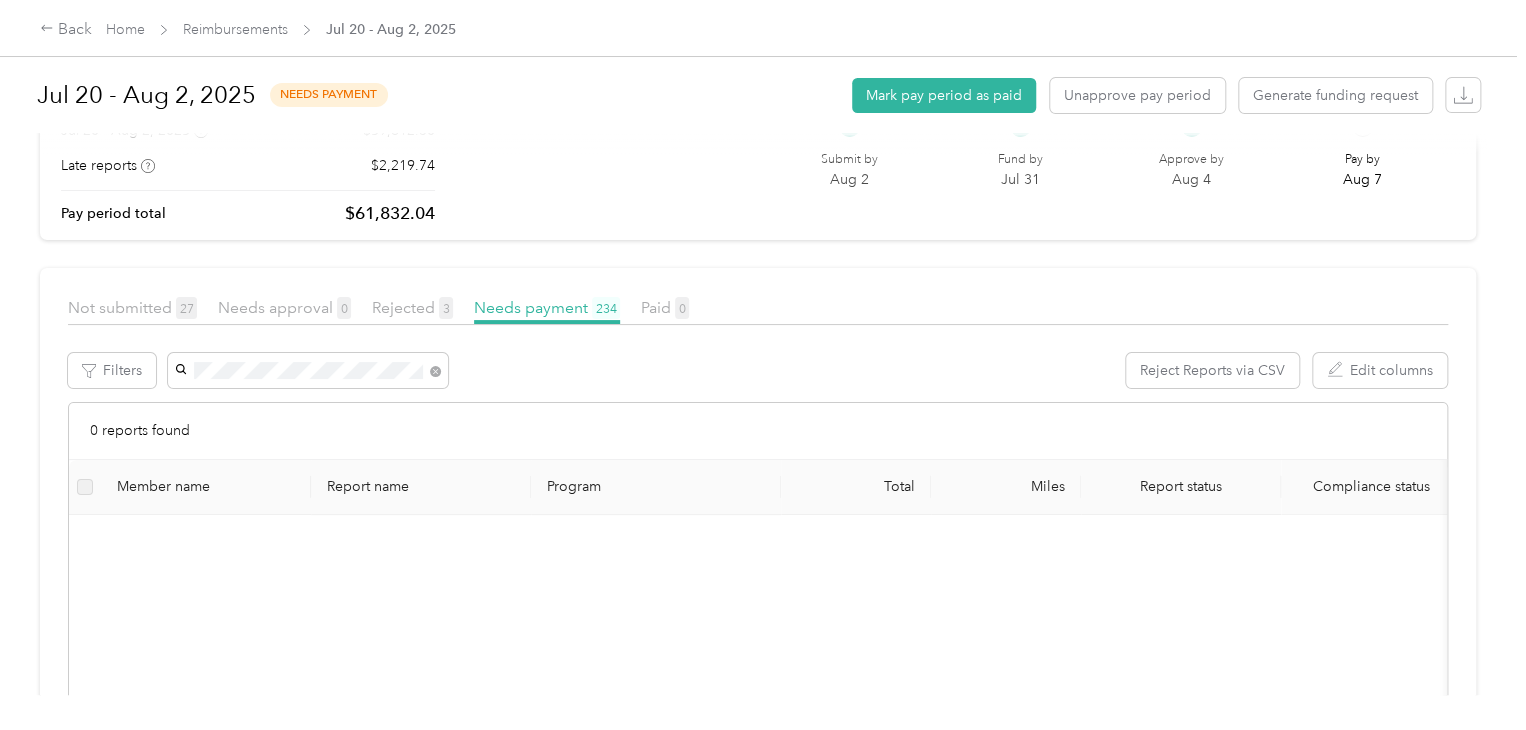 click on "[FIRST] [LAST]" at bounding box center [225, 407] 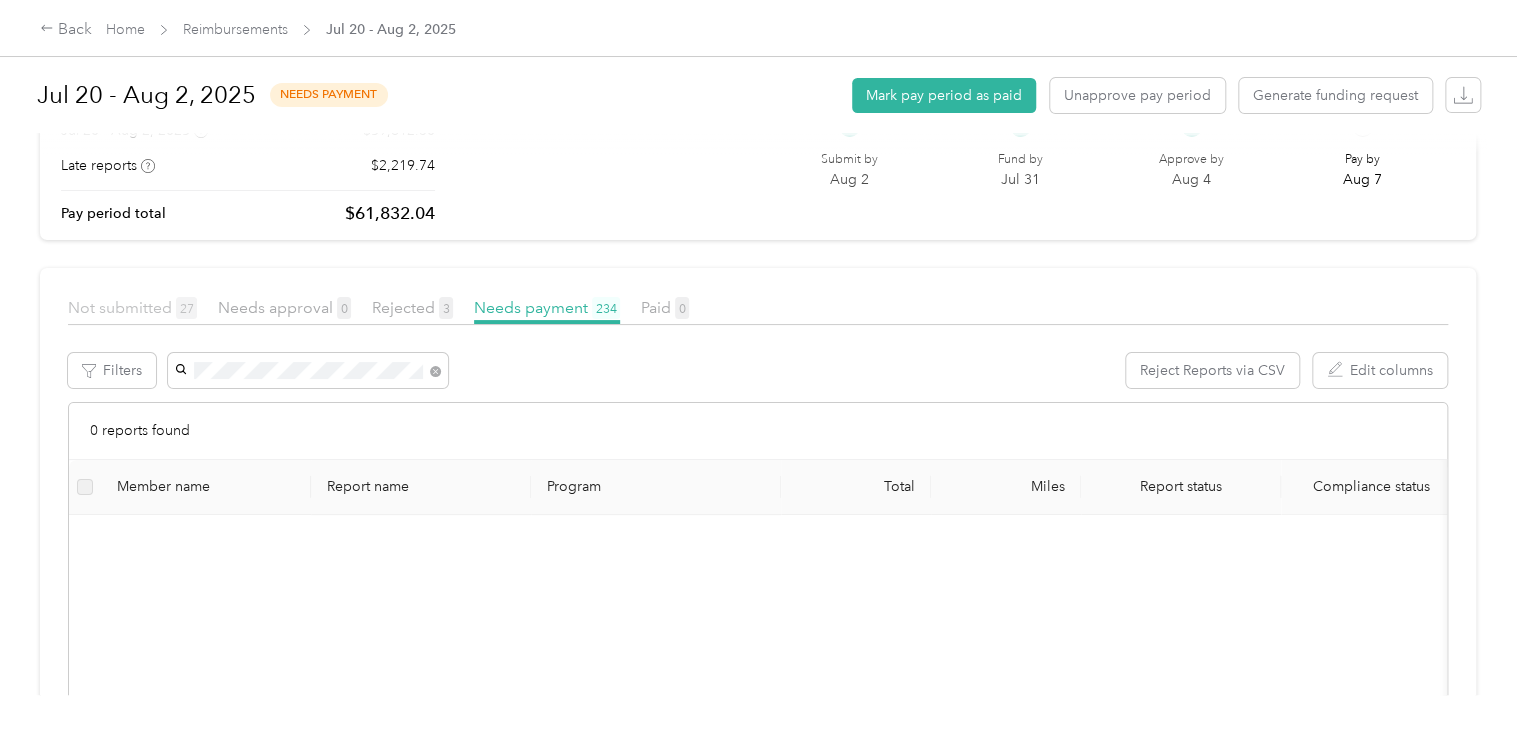 click on "Not submitted   27" at bounding box center [132, 307] 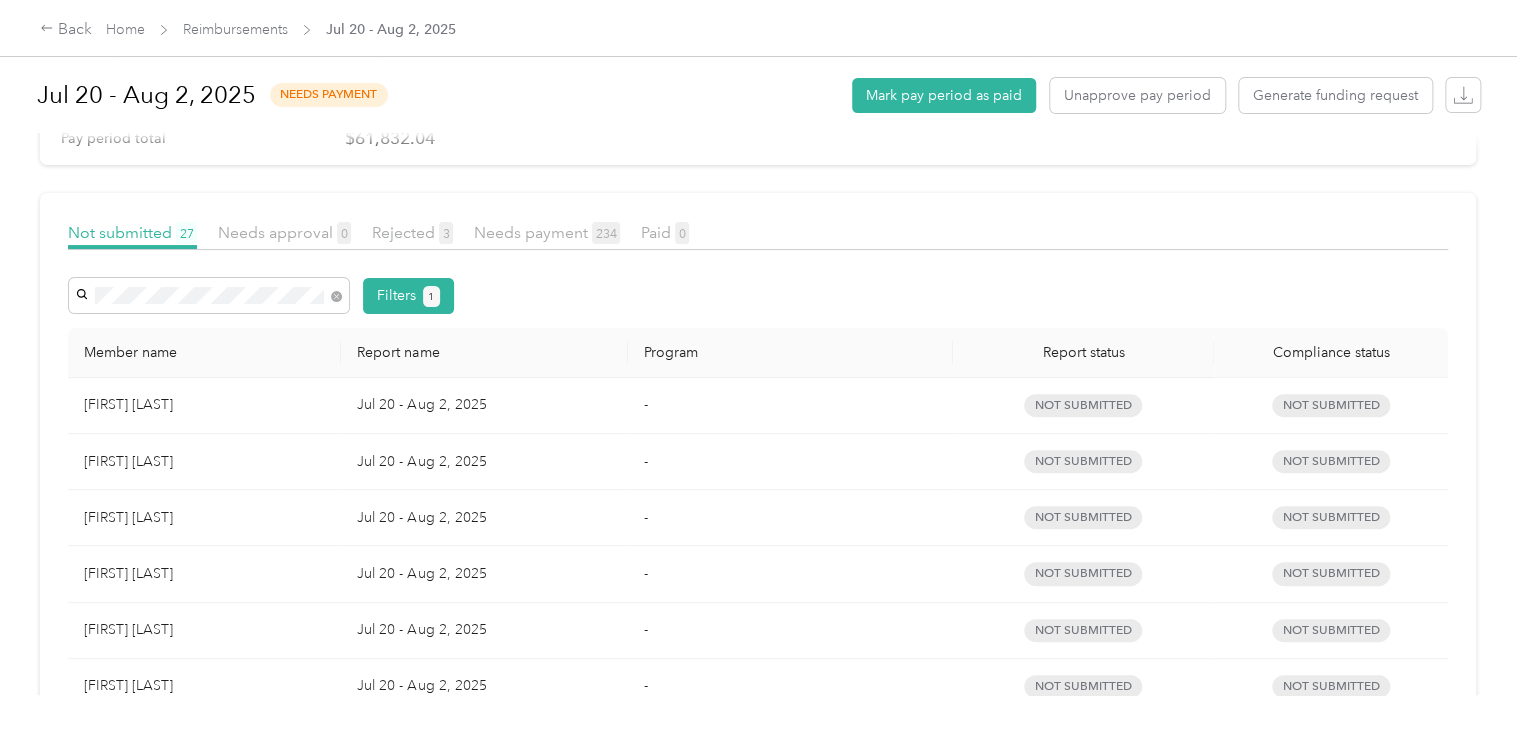 scroll, scrollTop: 0, scrollLeft: 0, axis: both 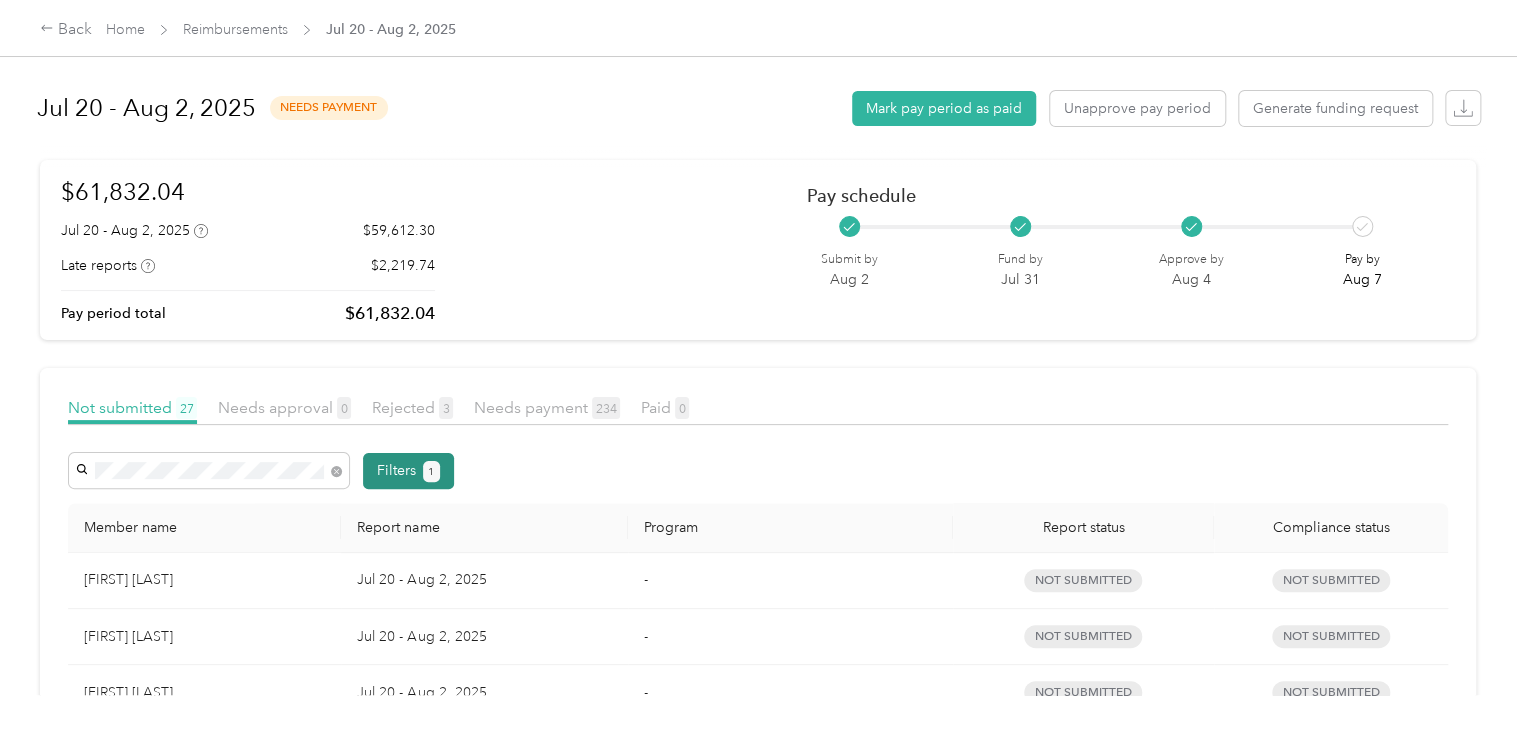 click on "1" at bounding box center (431, 472) 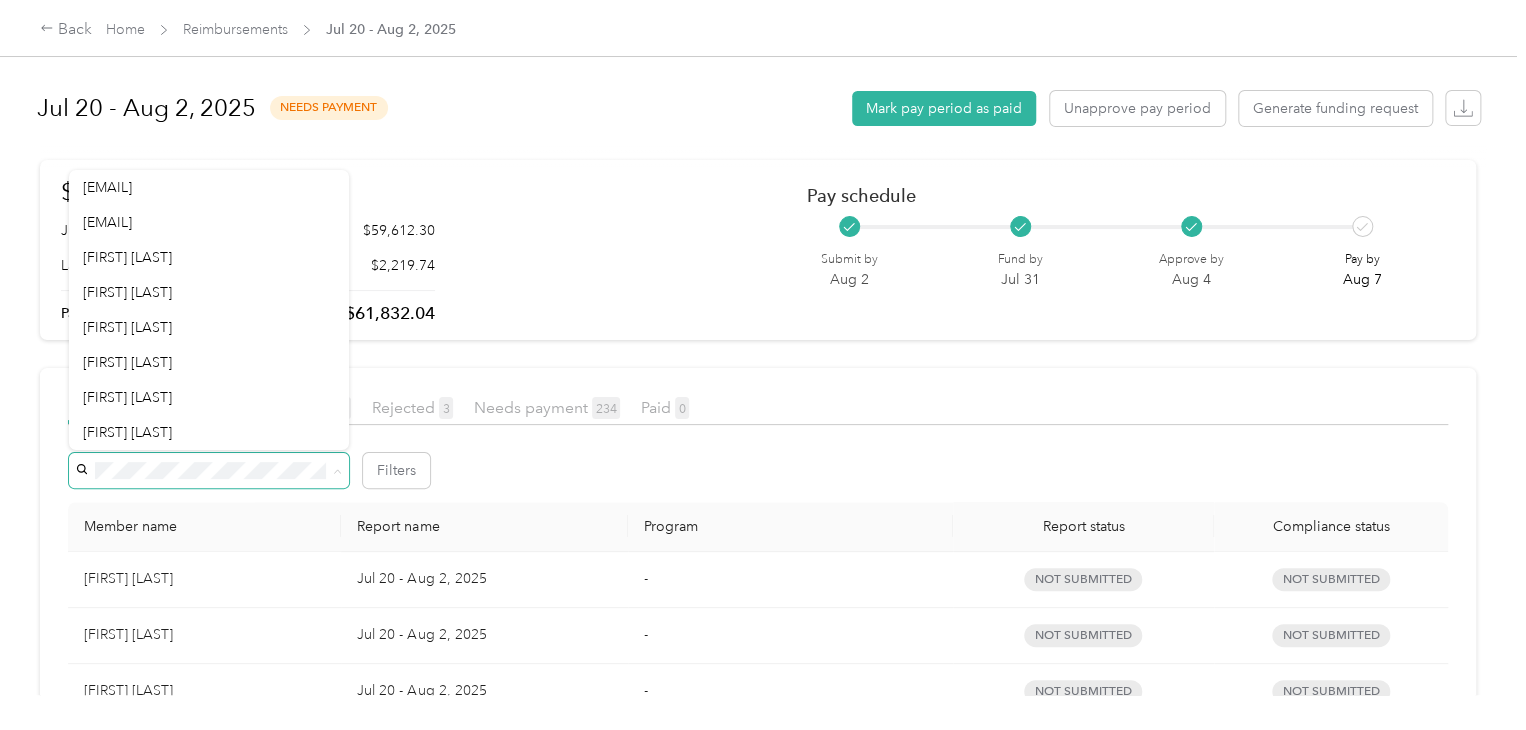 click on "Filters" at bounding box center [758, 470] 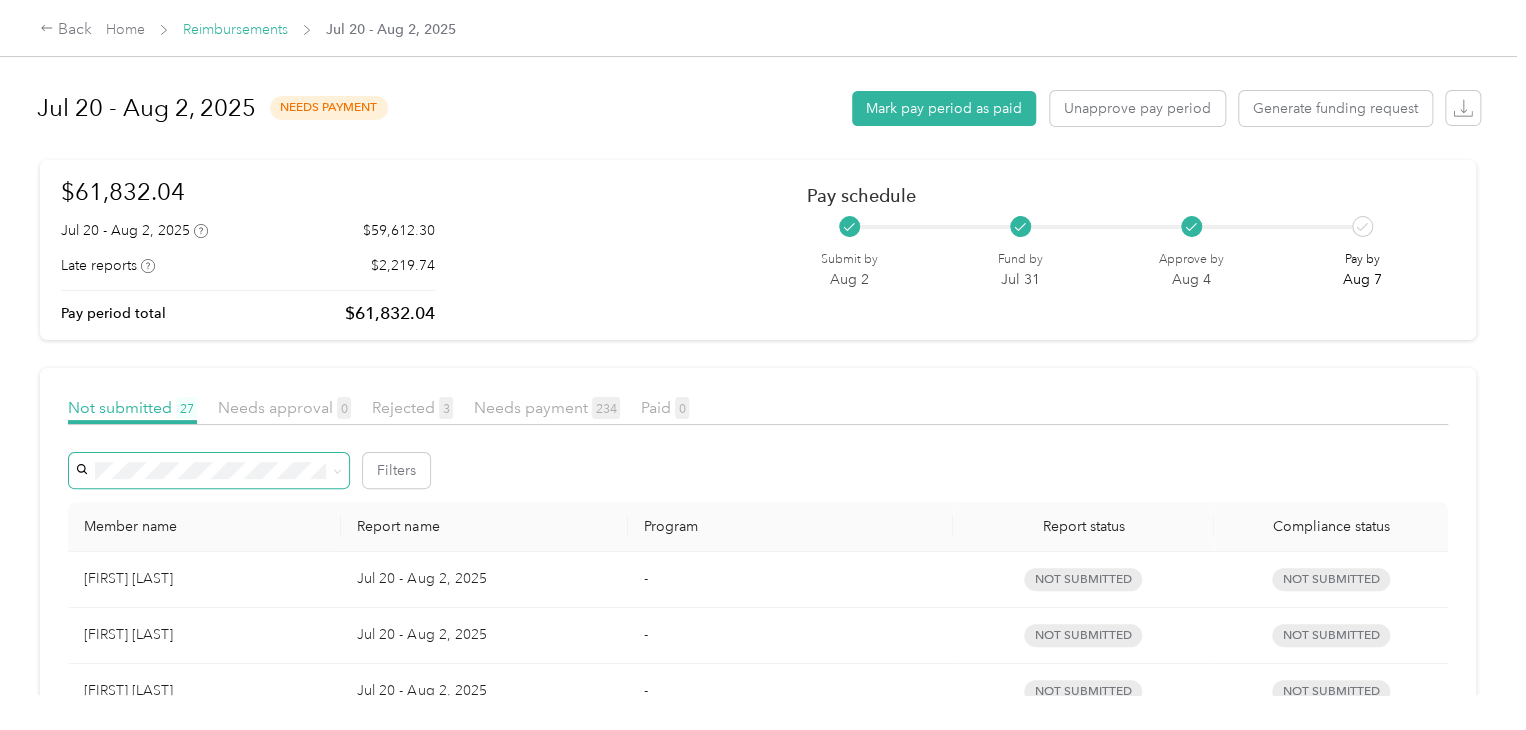 click on "Reimbursements" at bounding box center (235, 29) 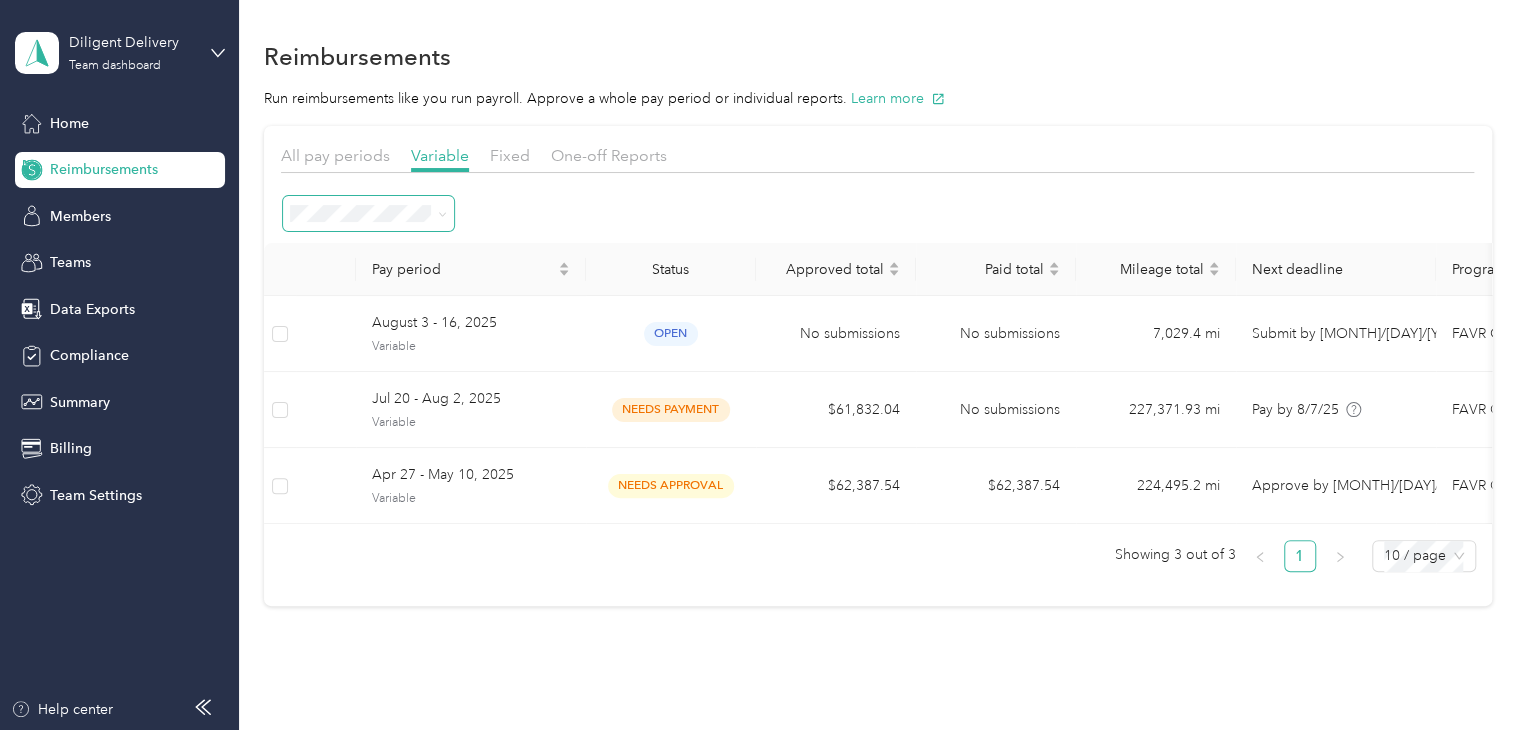 click 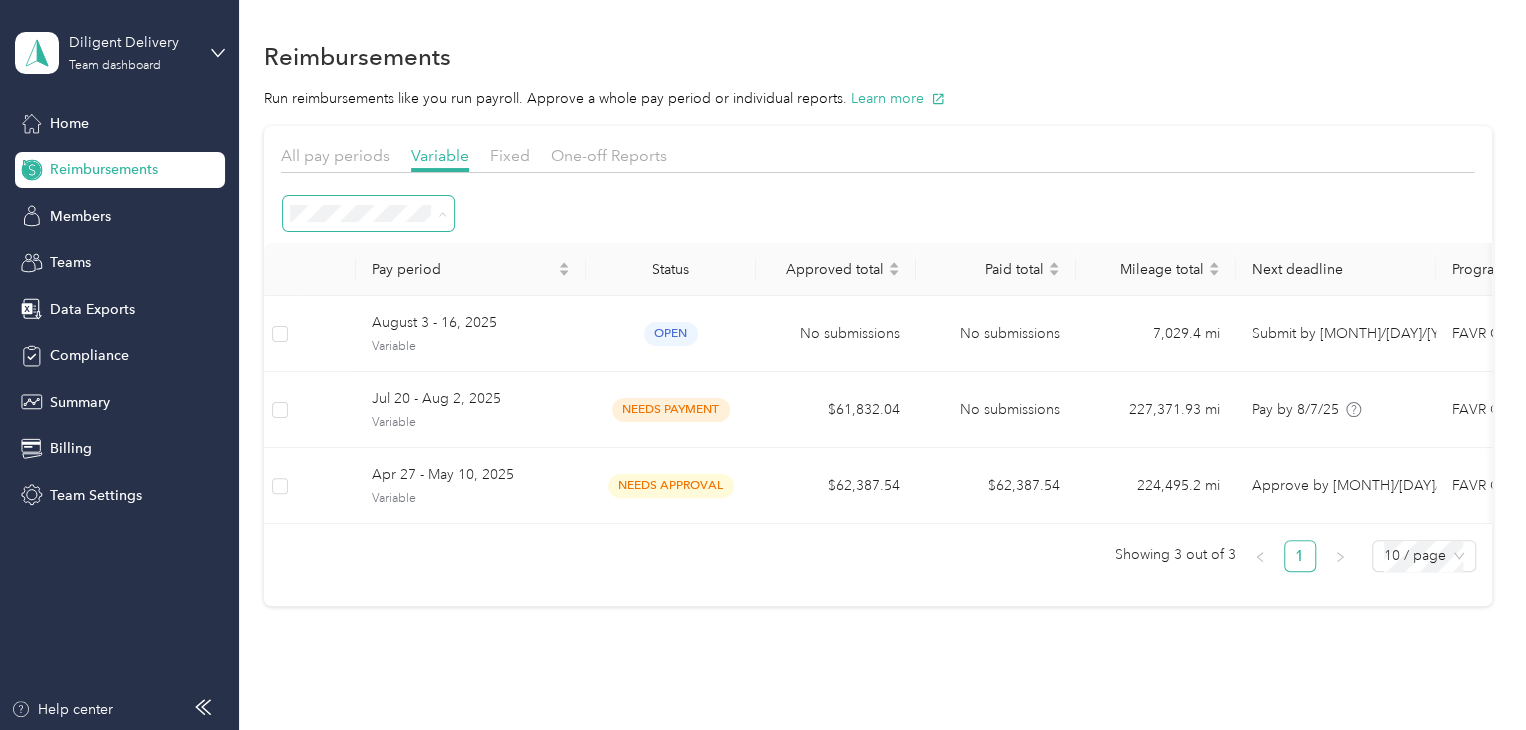 click on "All periods" at bounding box center (368, 249) 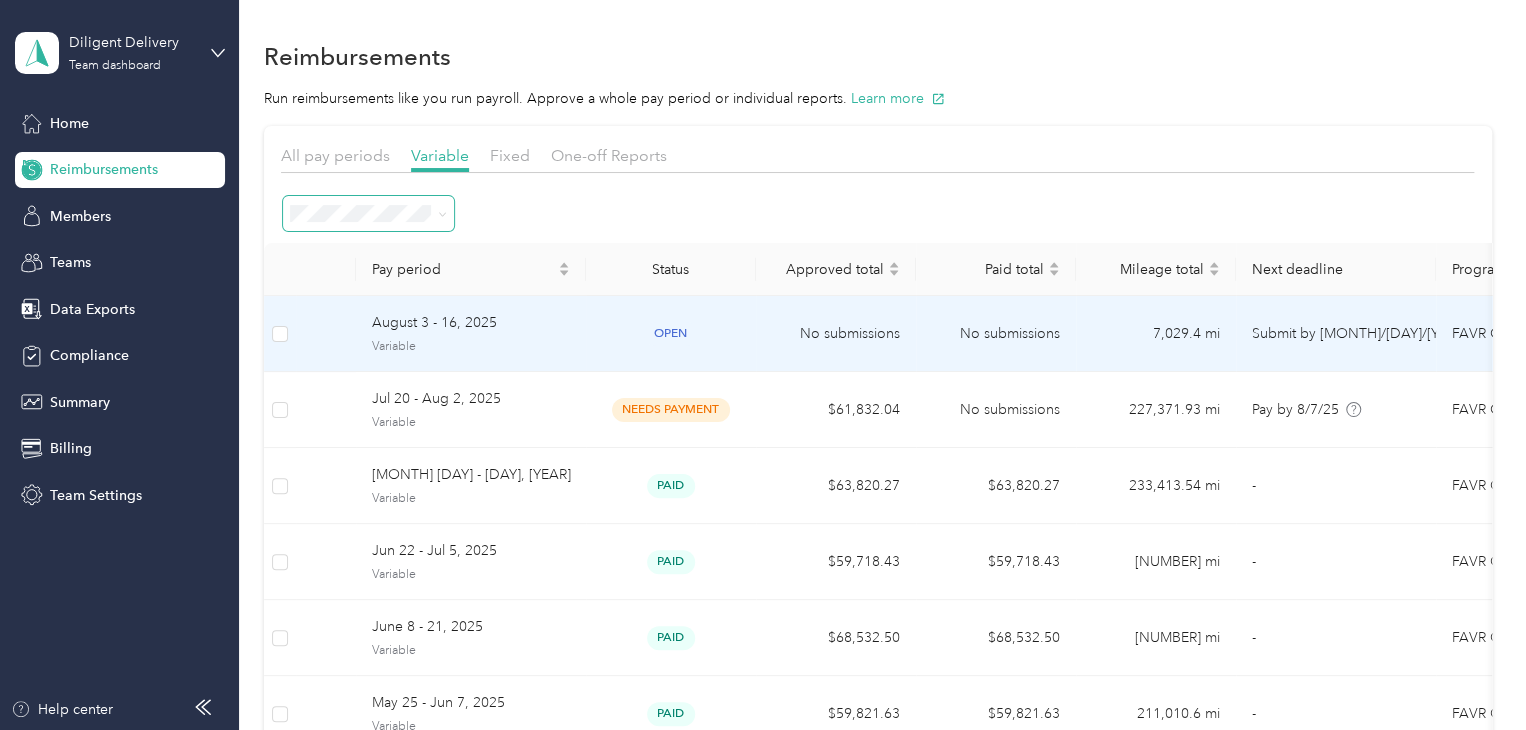 click on "August 3 - 16, 2025" at bounding box center [471, 323] 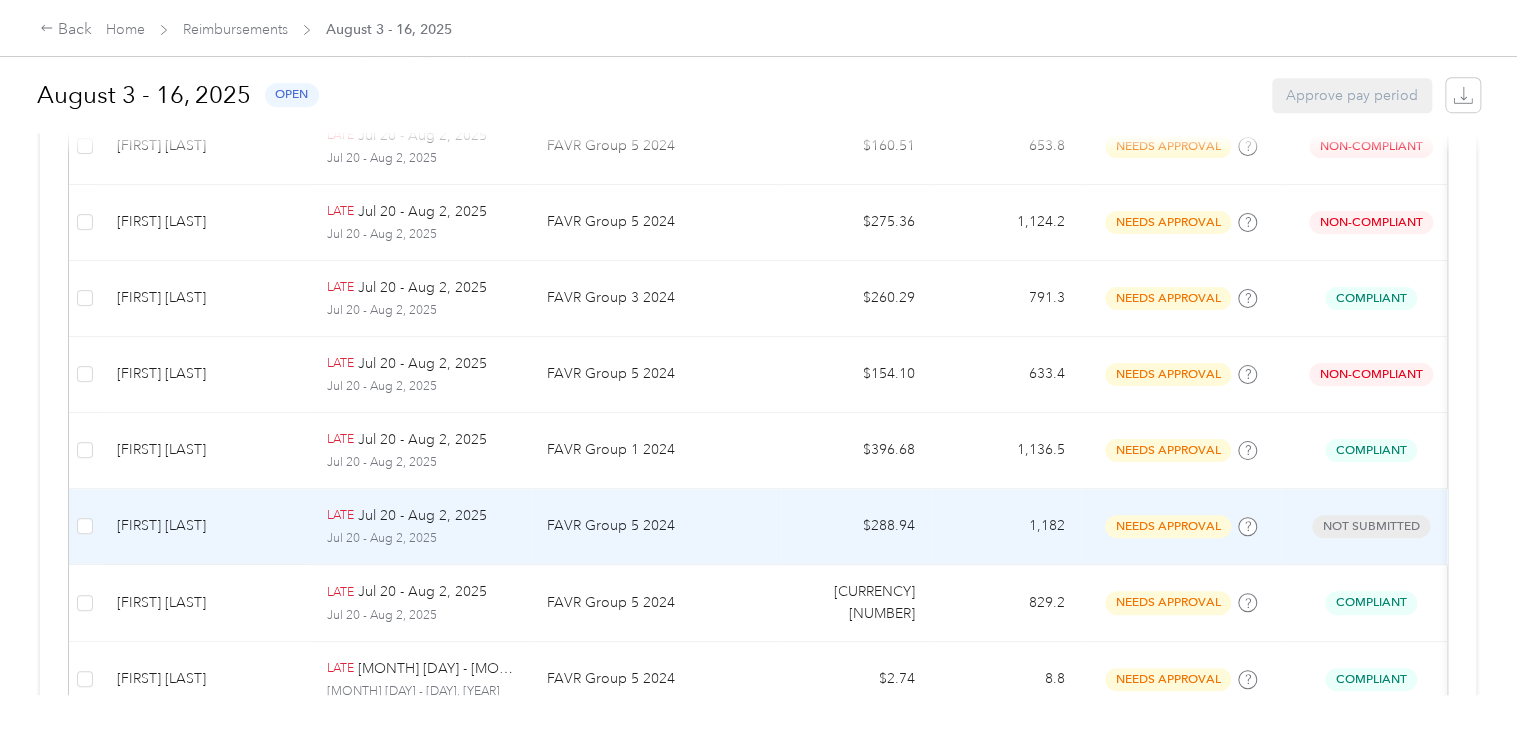 scroll, scrollTop: 700, scrollLeft: 0, axis: vertical 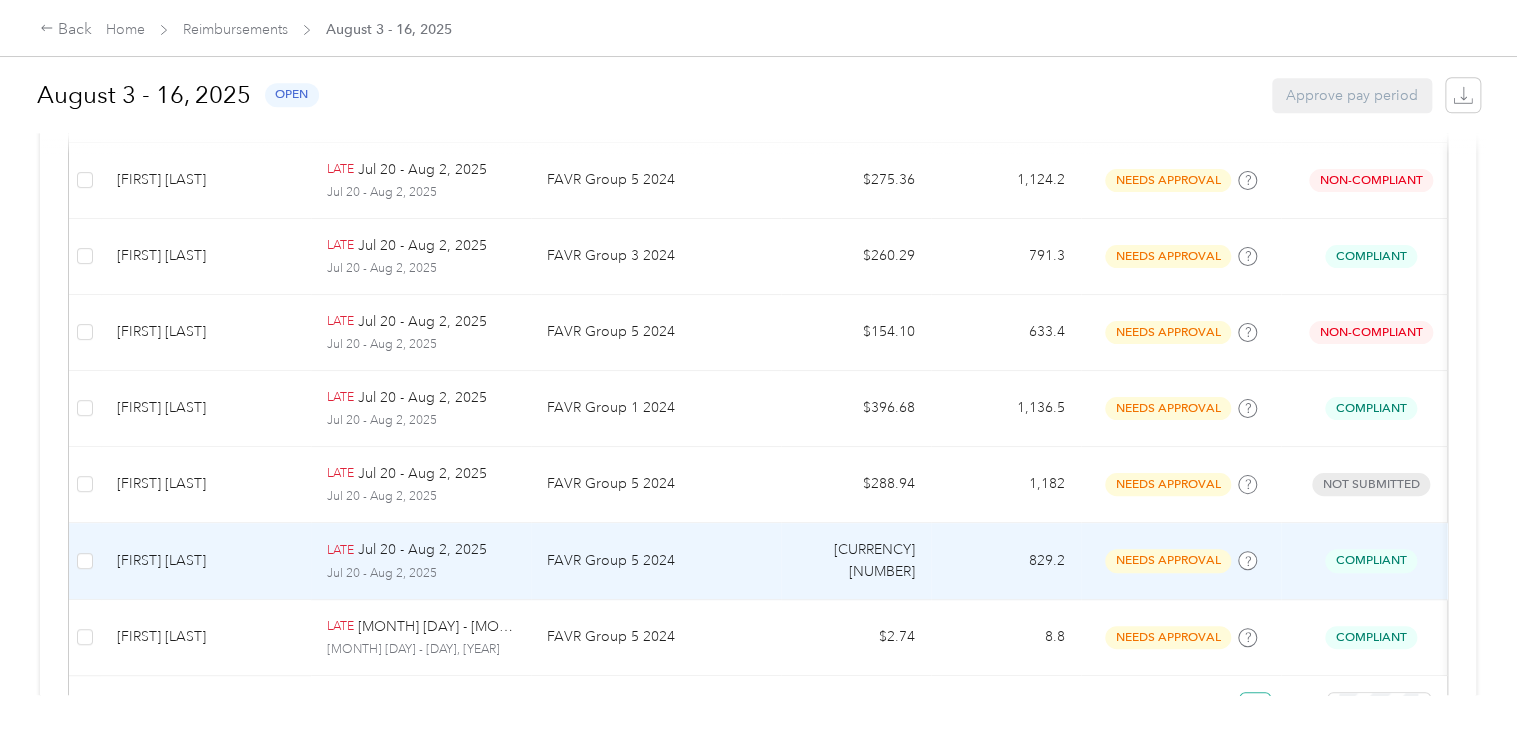 click on "Jul 20 - Aug 2, 2025" at bounding box center [421, 574] 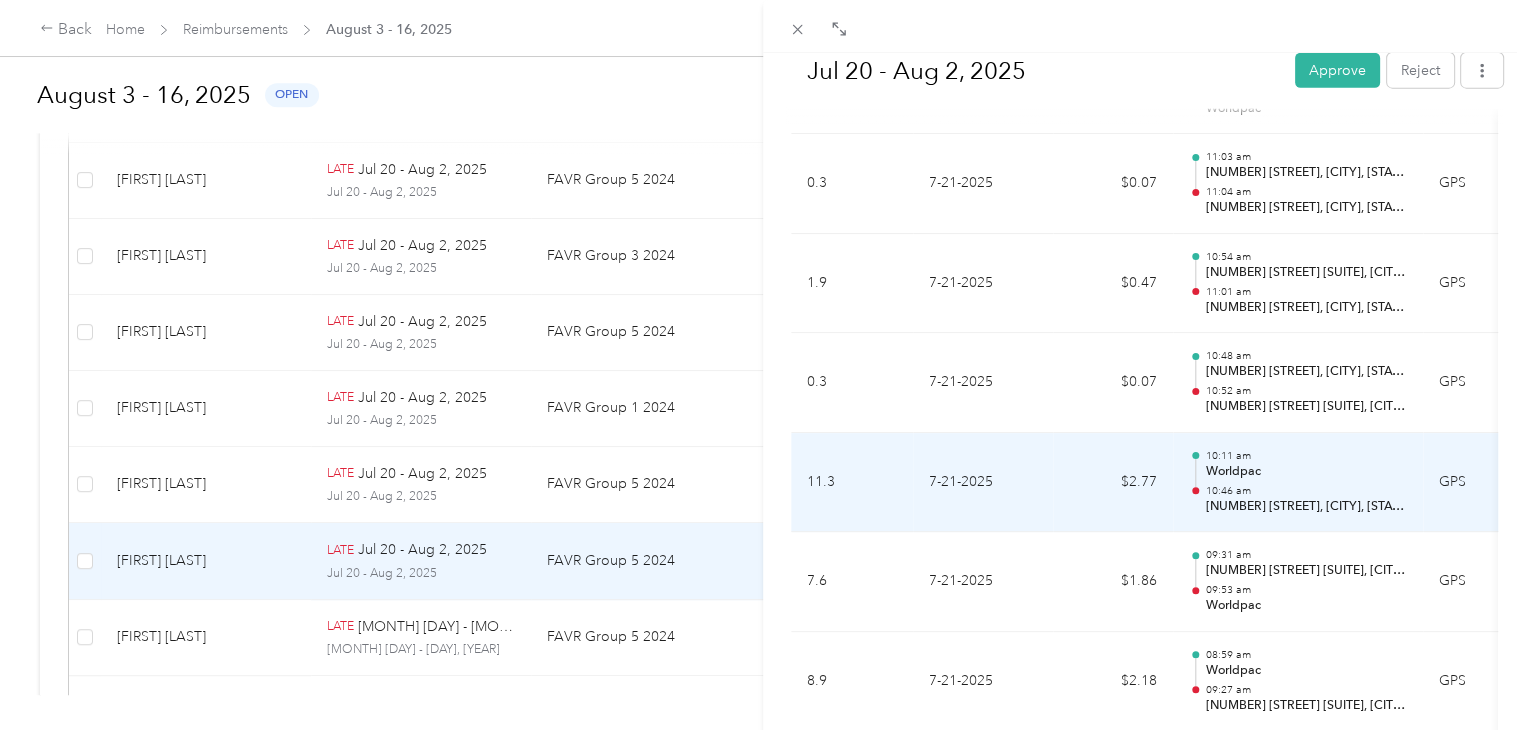 scroll, scrollTop: 25100, scrollLeft: 0, axis: vertical 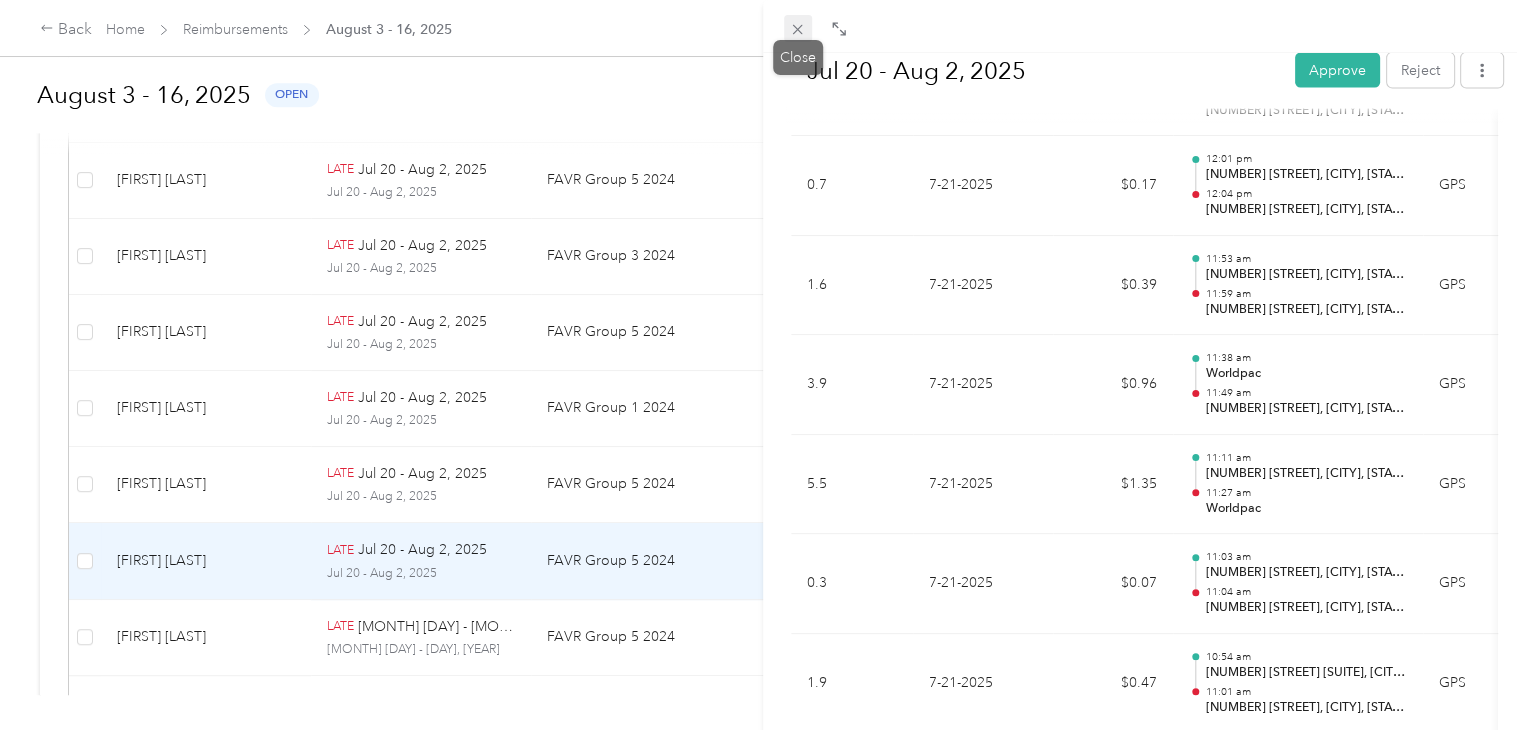 click 